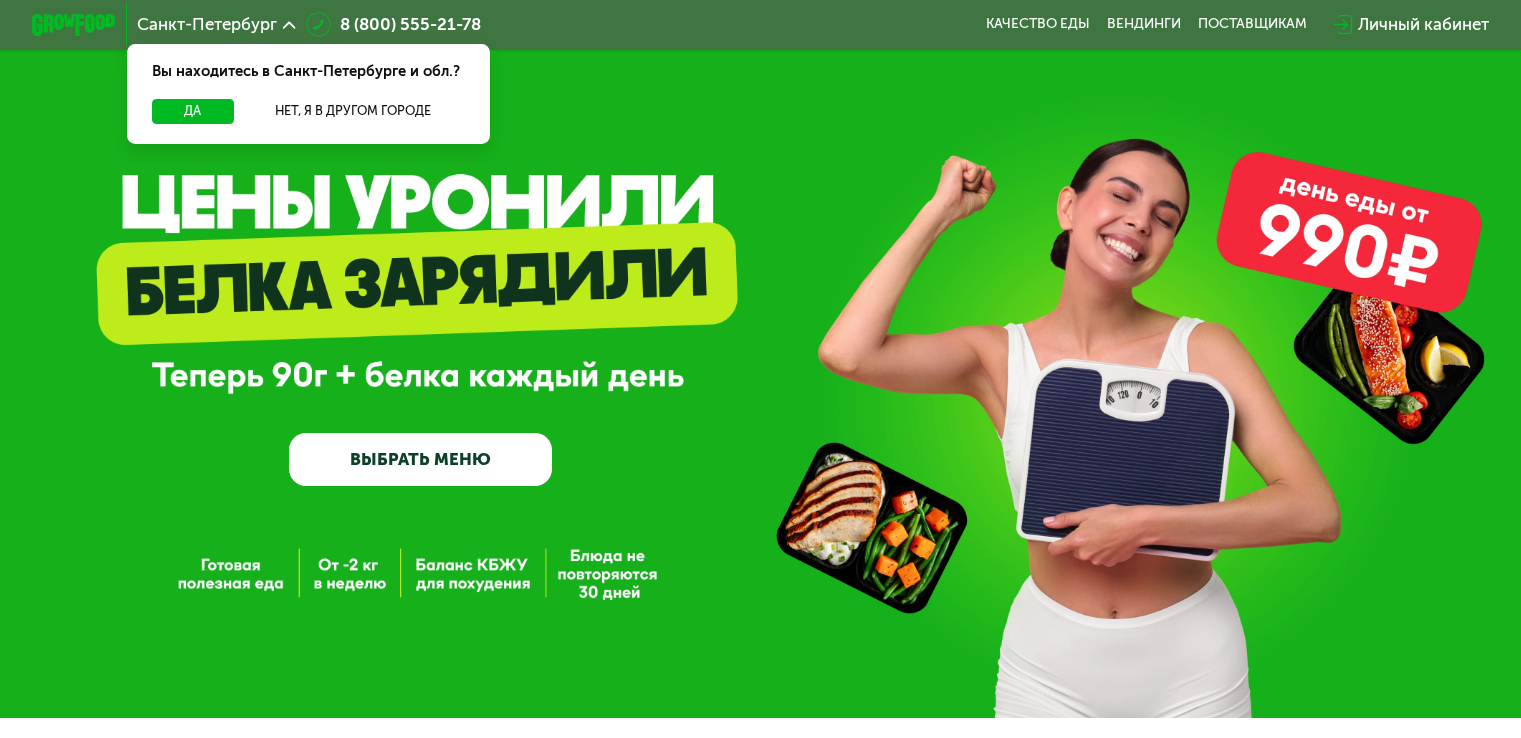 scroll, scrollTop: 0, scrollLeft: 0, axis: both 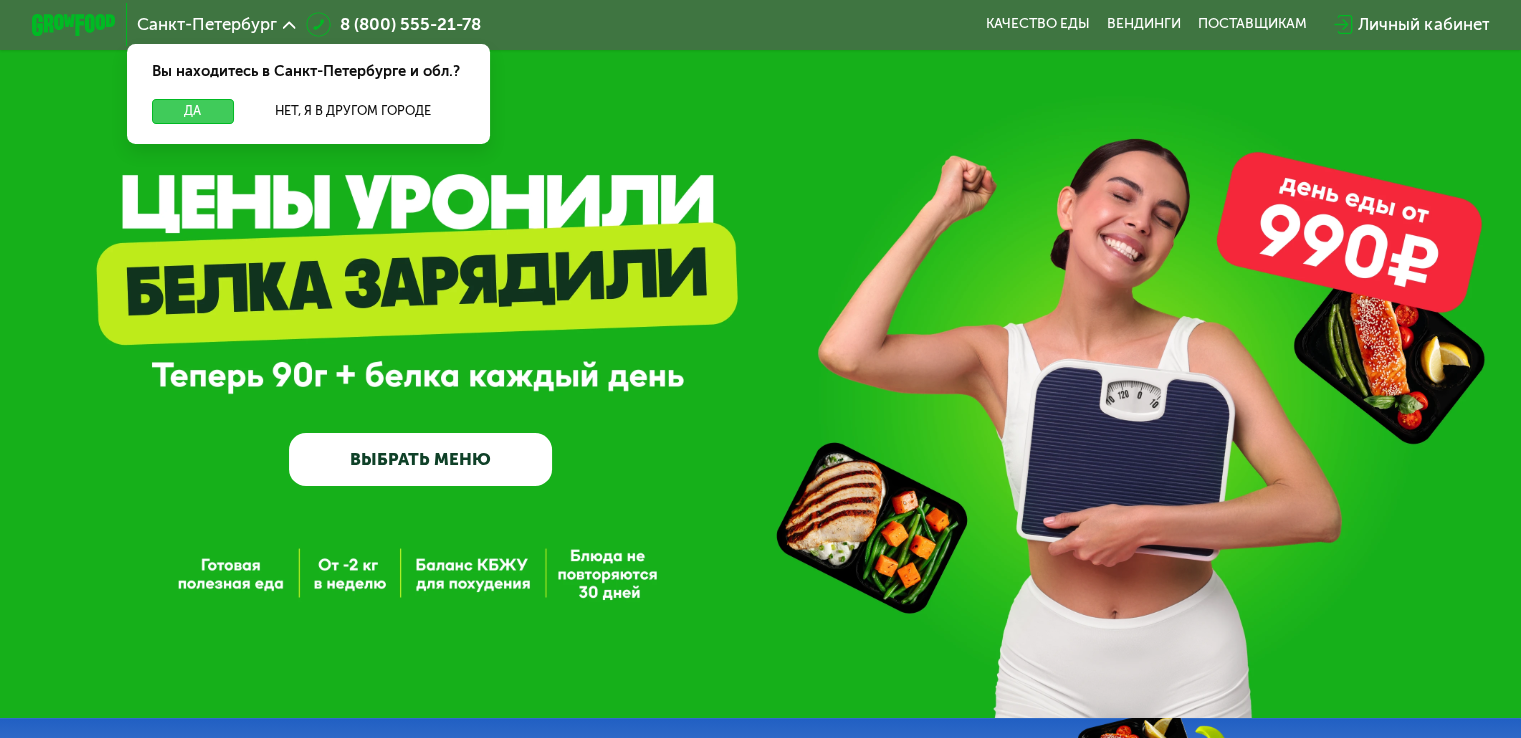click on "Да" at bounding box center (192, 111) 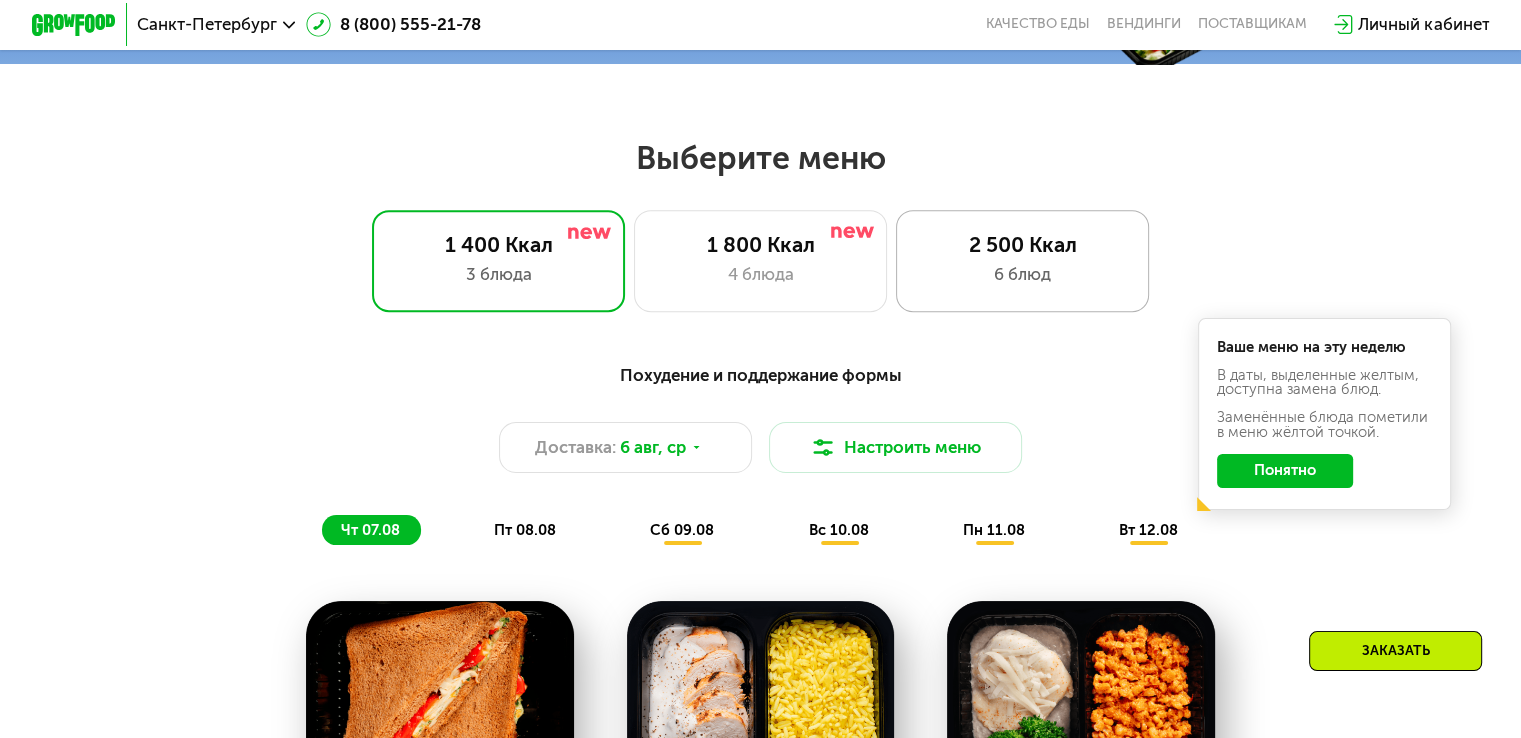 scroll, scrollTop: 800, scrollLeft: 0, axis: vertical 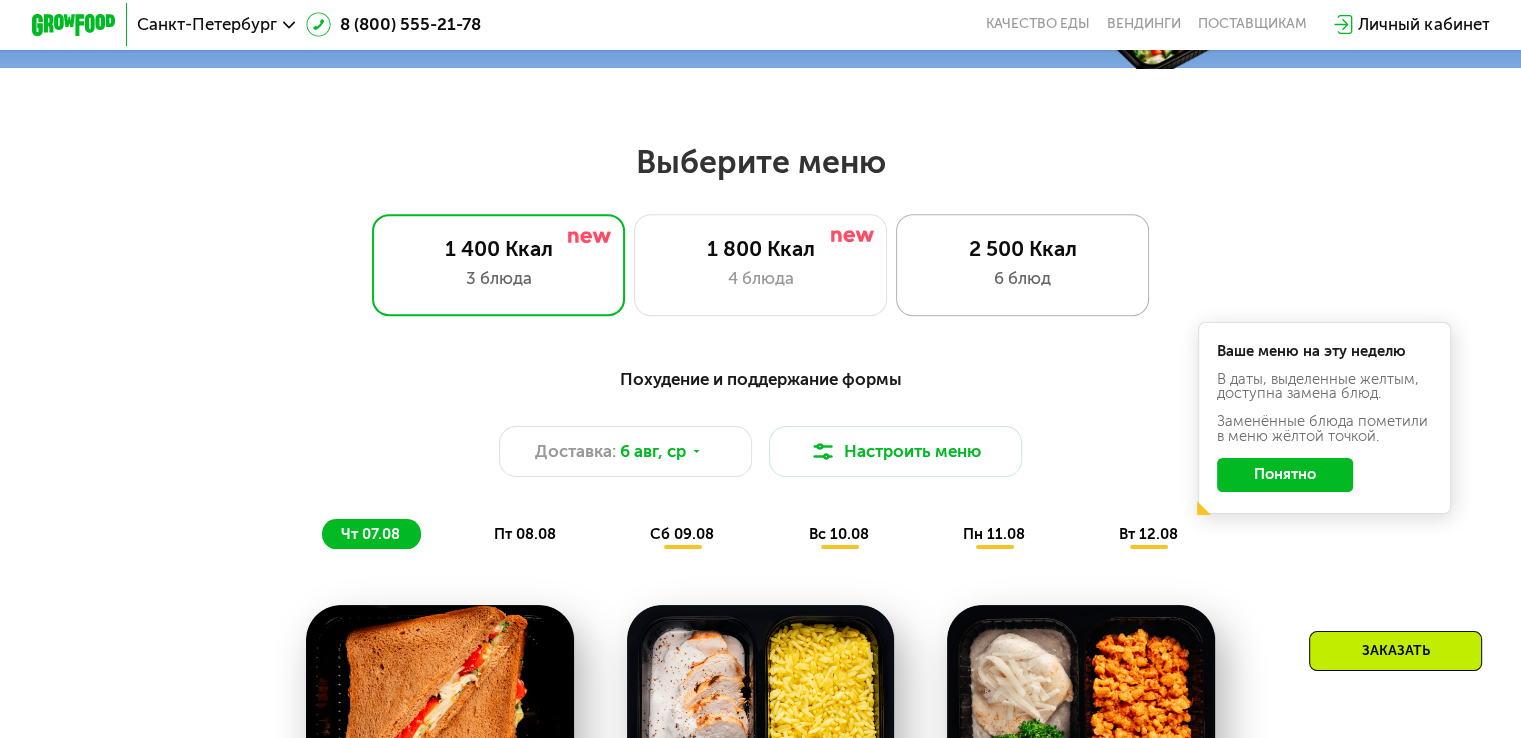 click on "2 500 Ккал" at bounding box center (1022, 248) 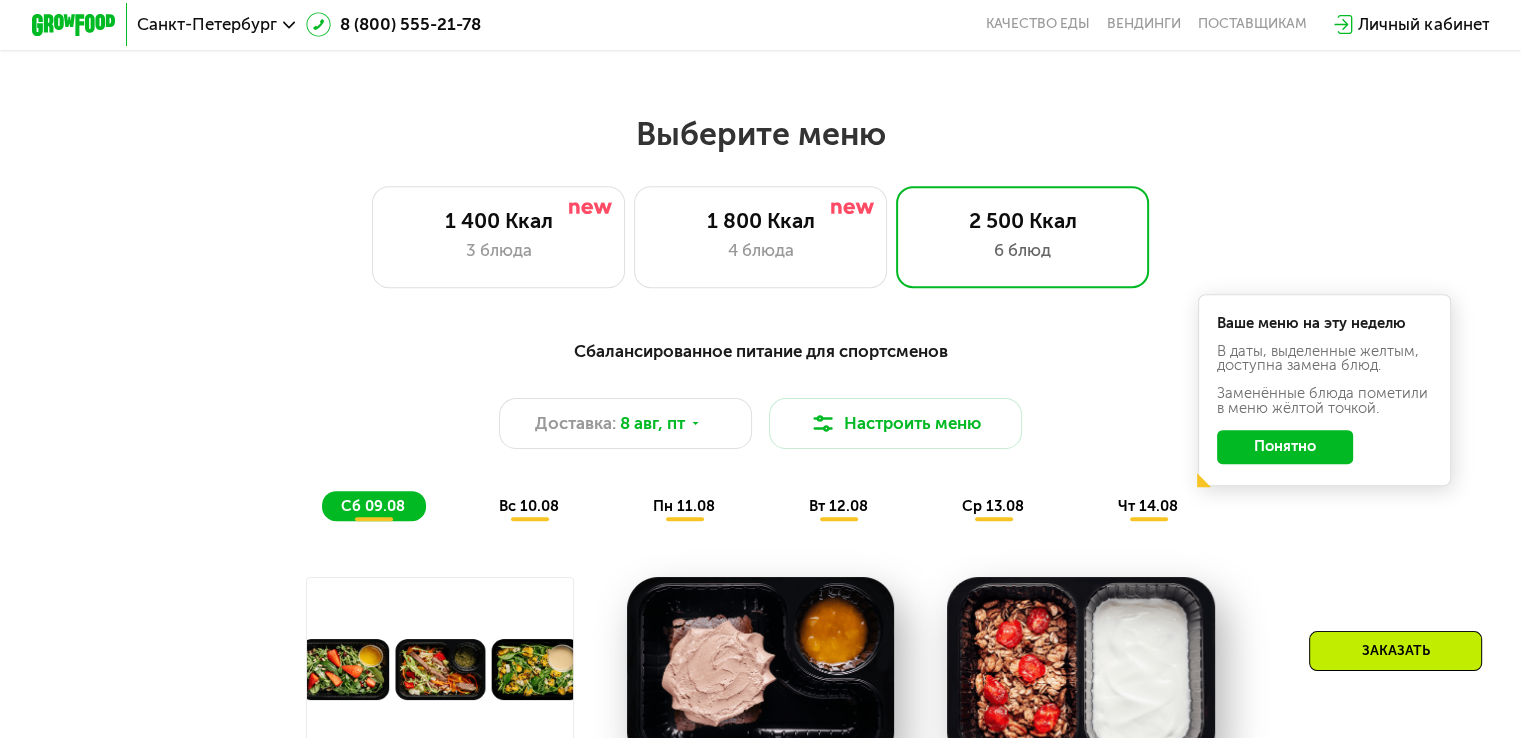 scroll, scrollTop: 828, scrollLeft: 0, axis: vertical 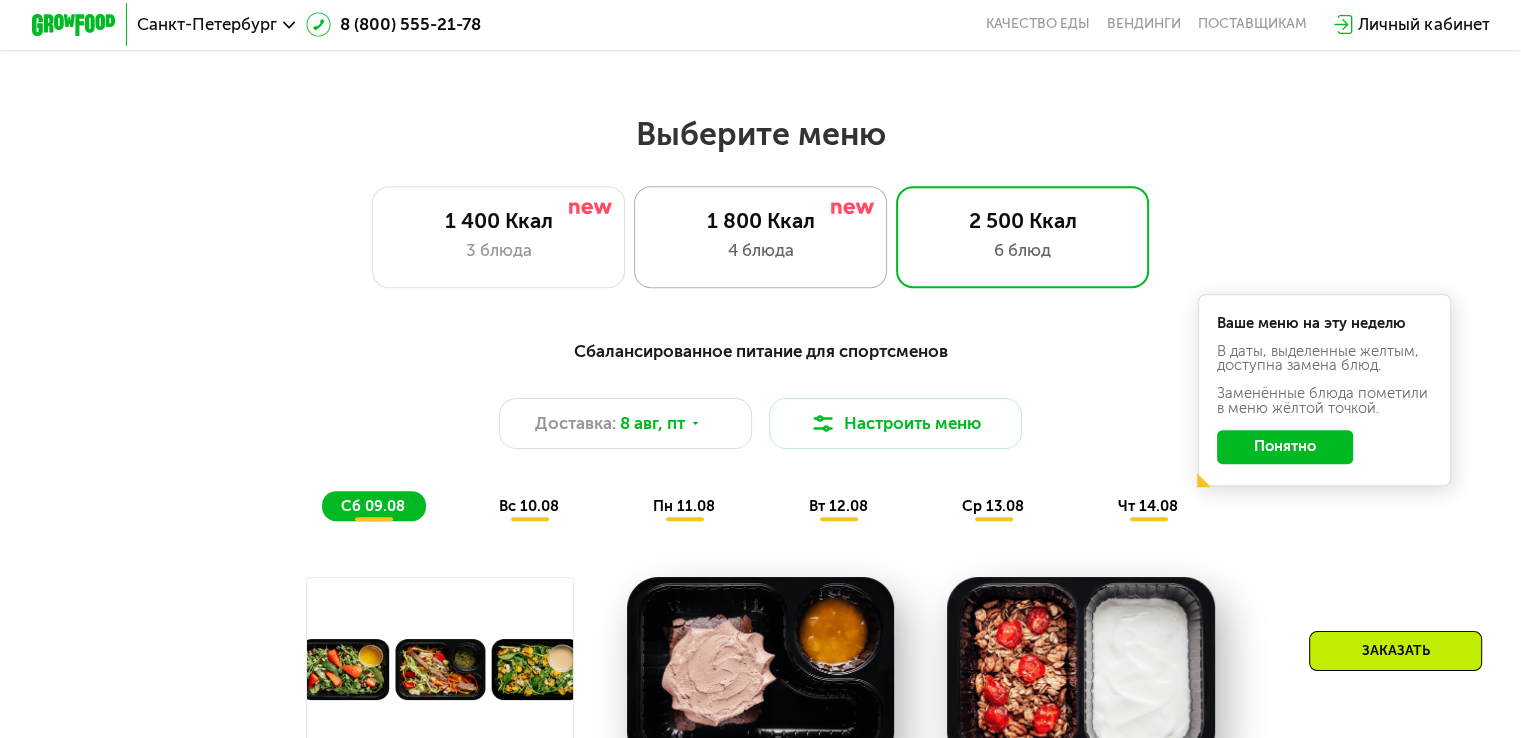 click on "1 800 Ккал 4 блюда" 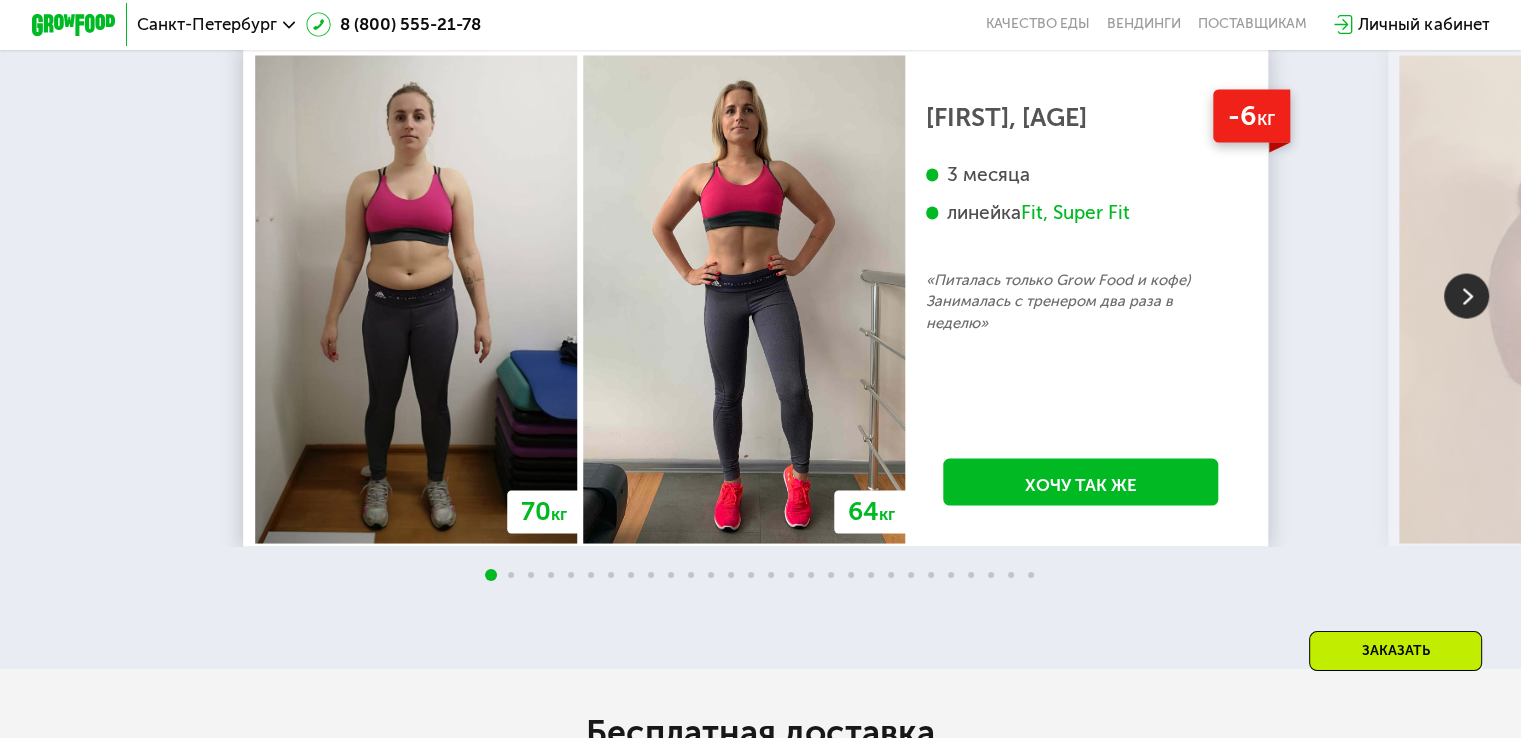 scroll, scrollTop: 3736, scrollLeft: 0, axis: vertical 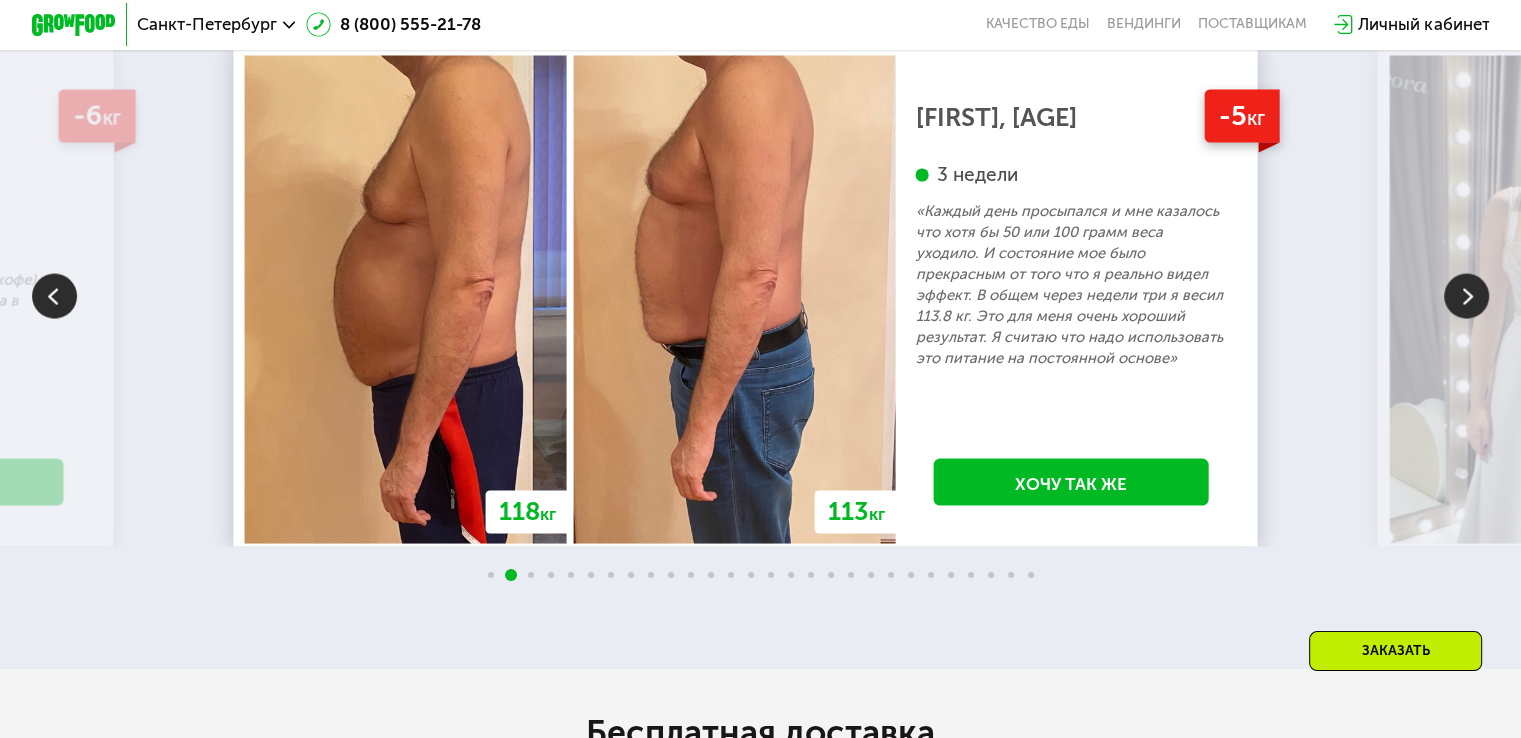 click at bounding box center [1466, 295] 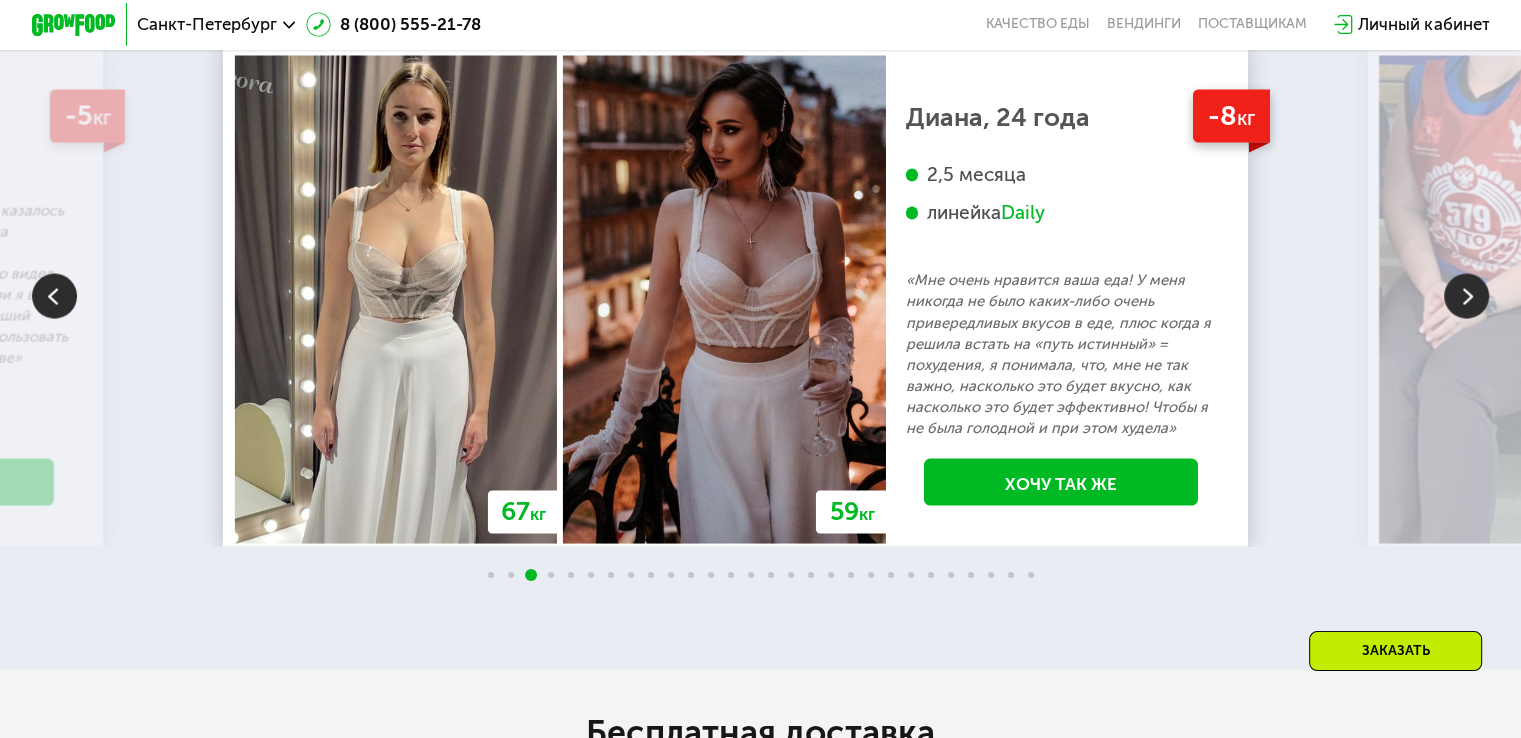click at bounding box center [1466, 295] 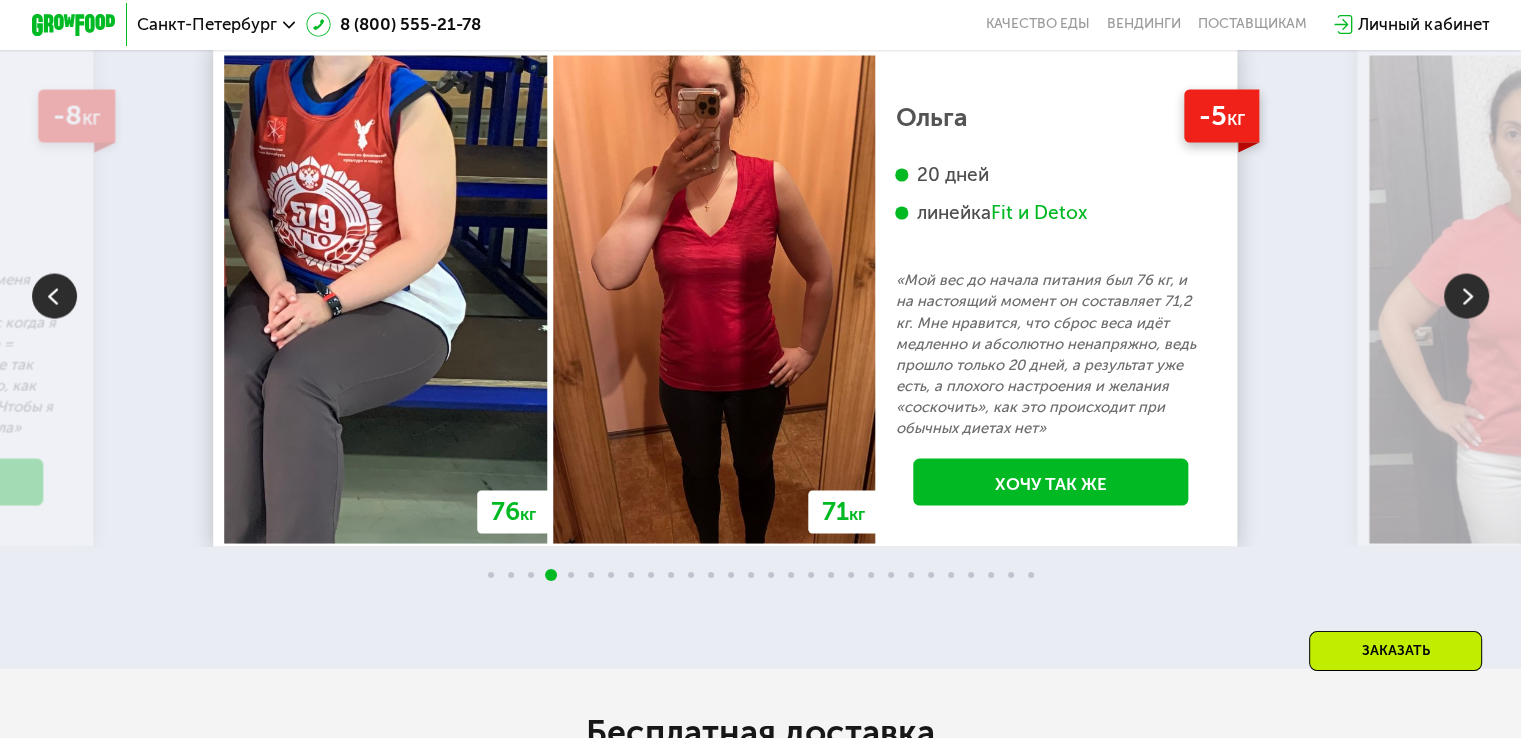 click at bounding box center (1466, 295) 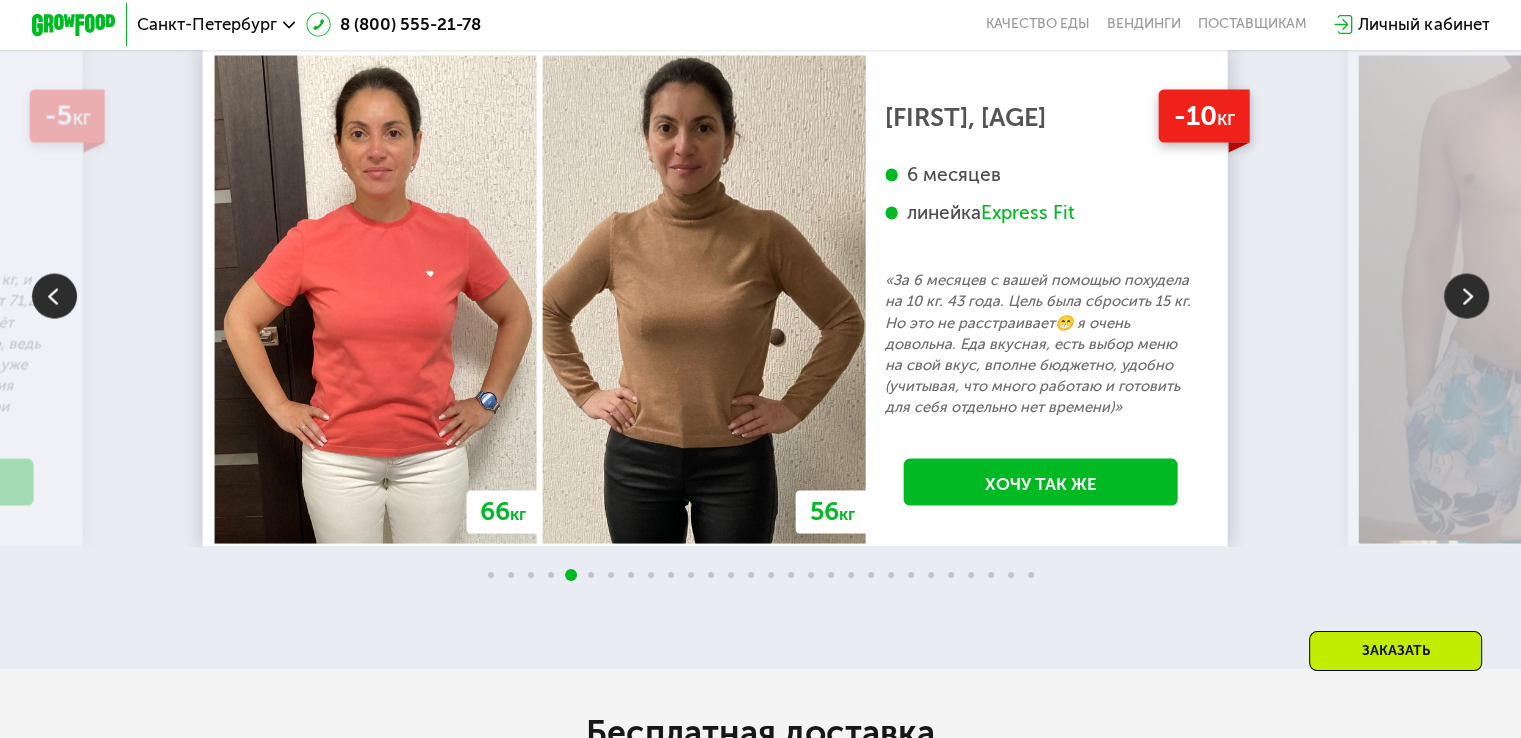 click at bounding box center [1466, 295] 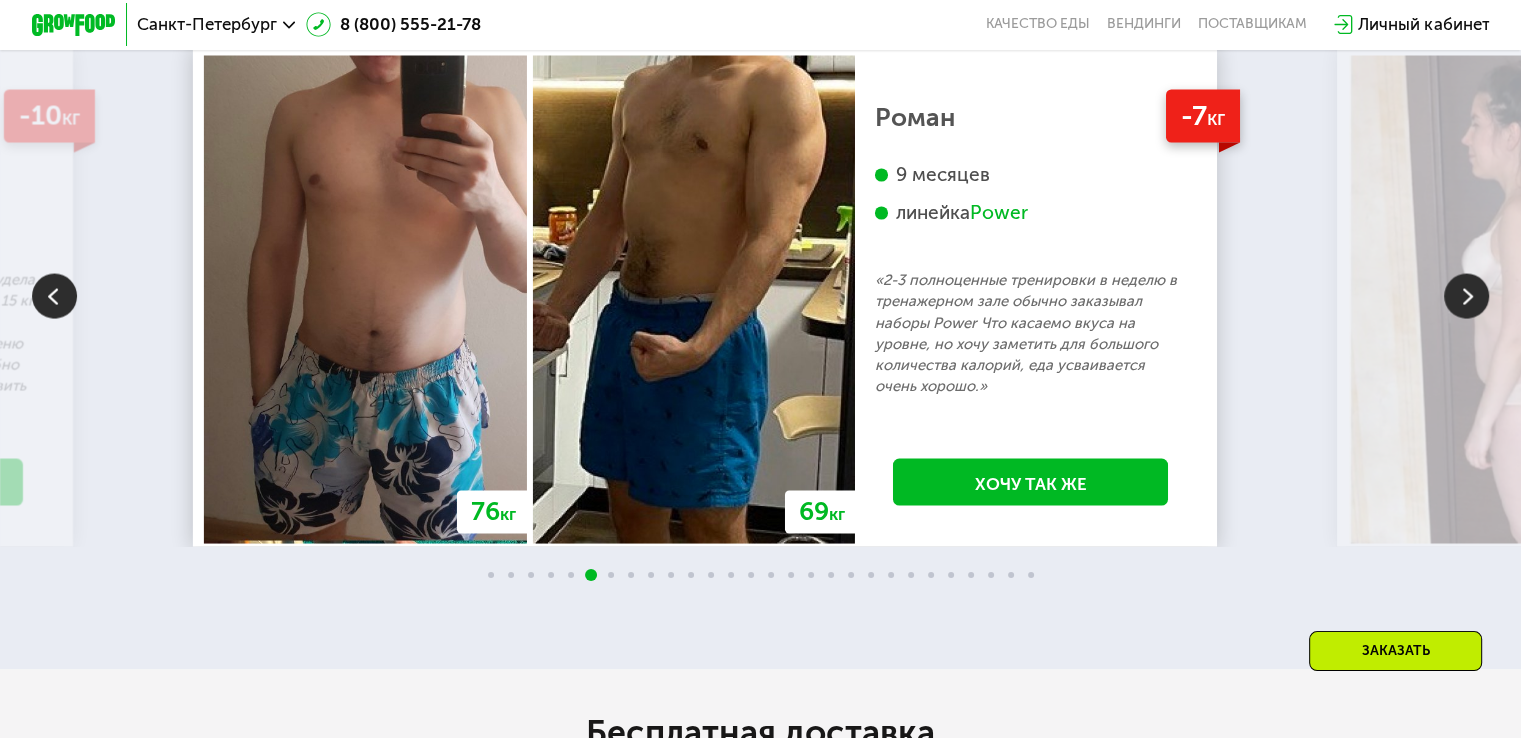 click at bounding box center (1466, 295) 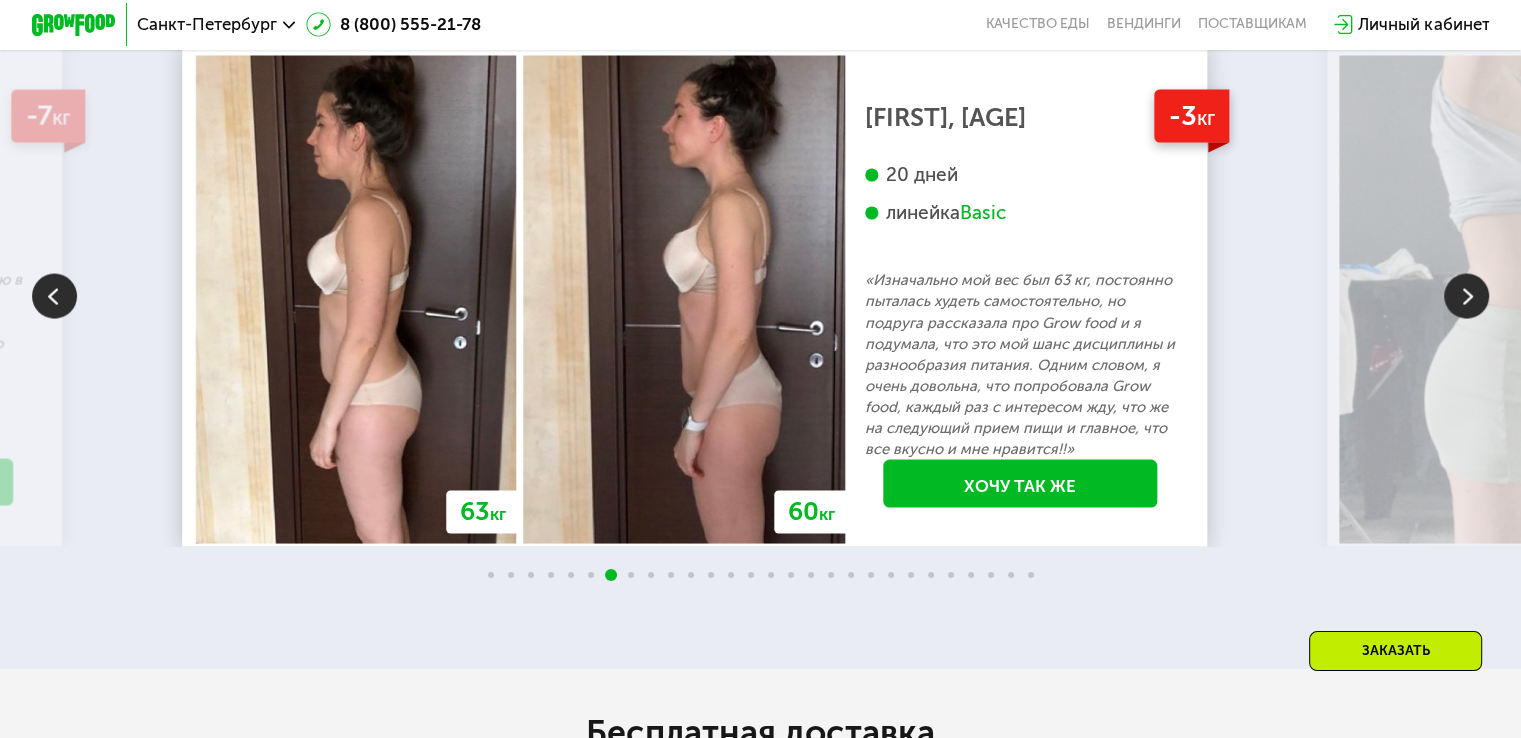 click at bounding box center (54, 295) 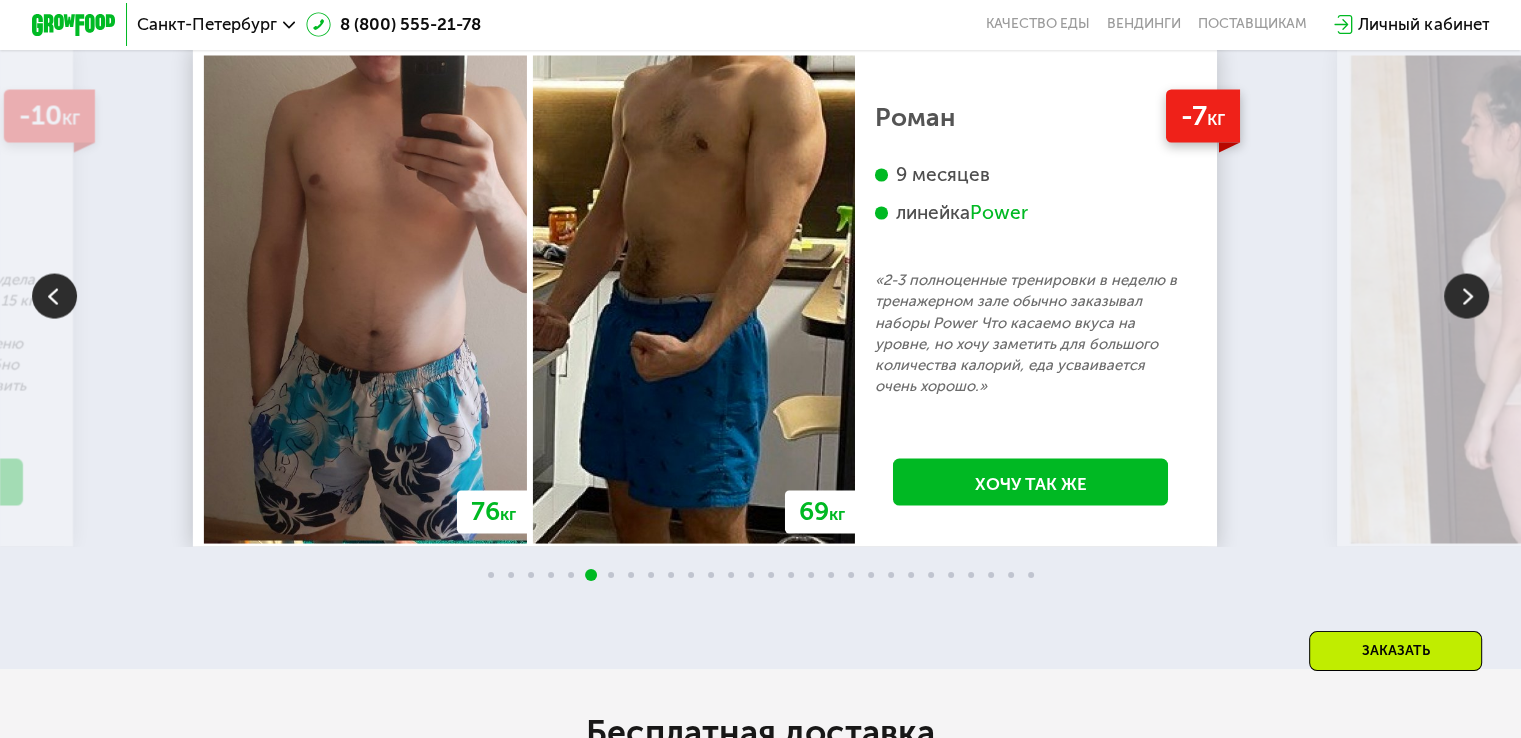 scroll, scrollTop: 3611, scrollLeft: 0, axis: vertical 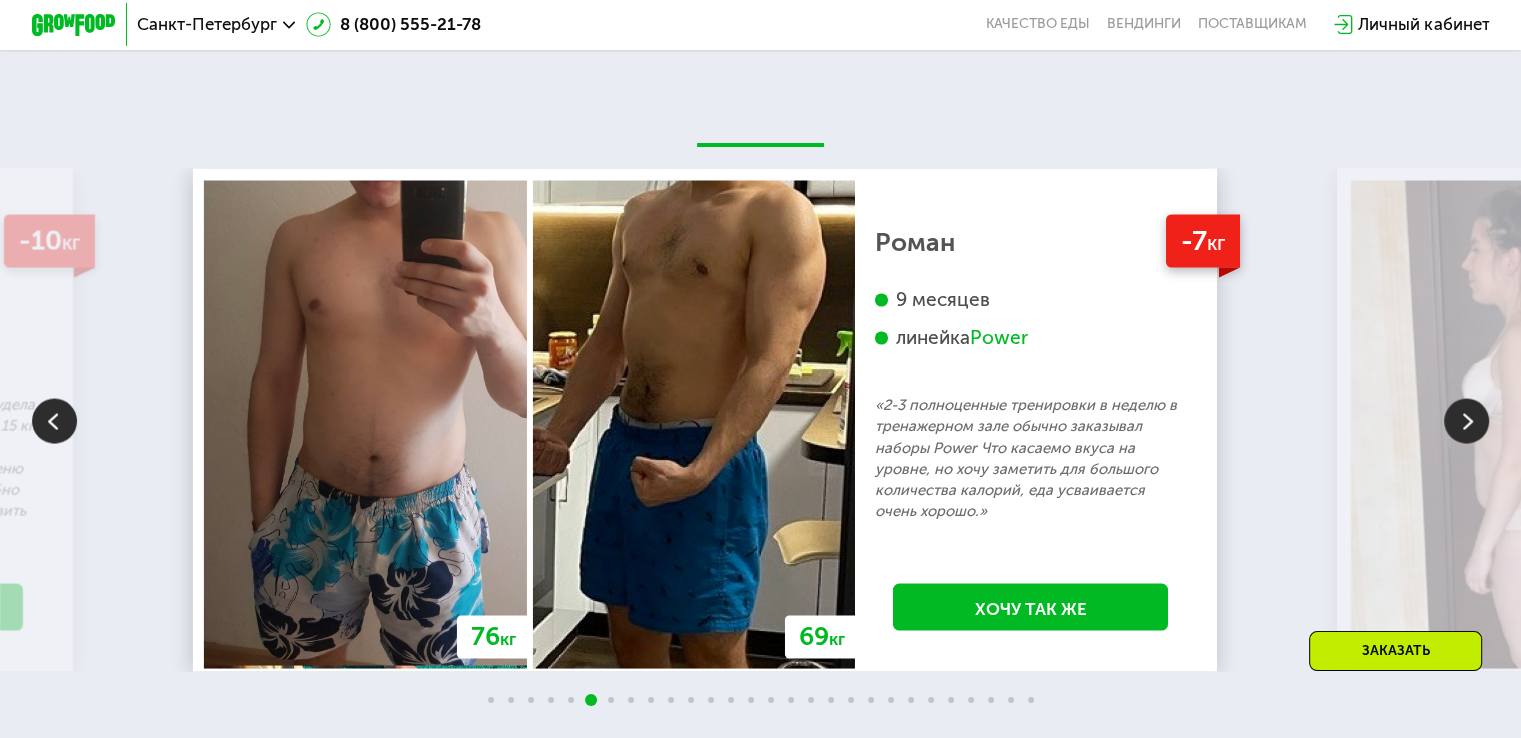 click on "Power" at bounding box center [999, 337] 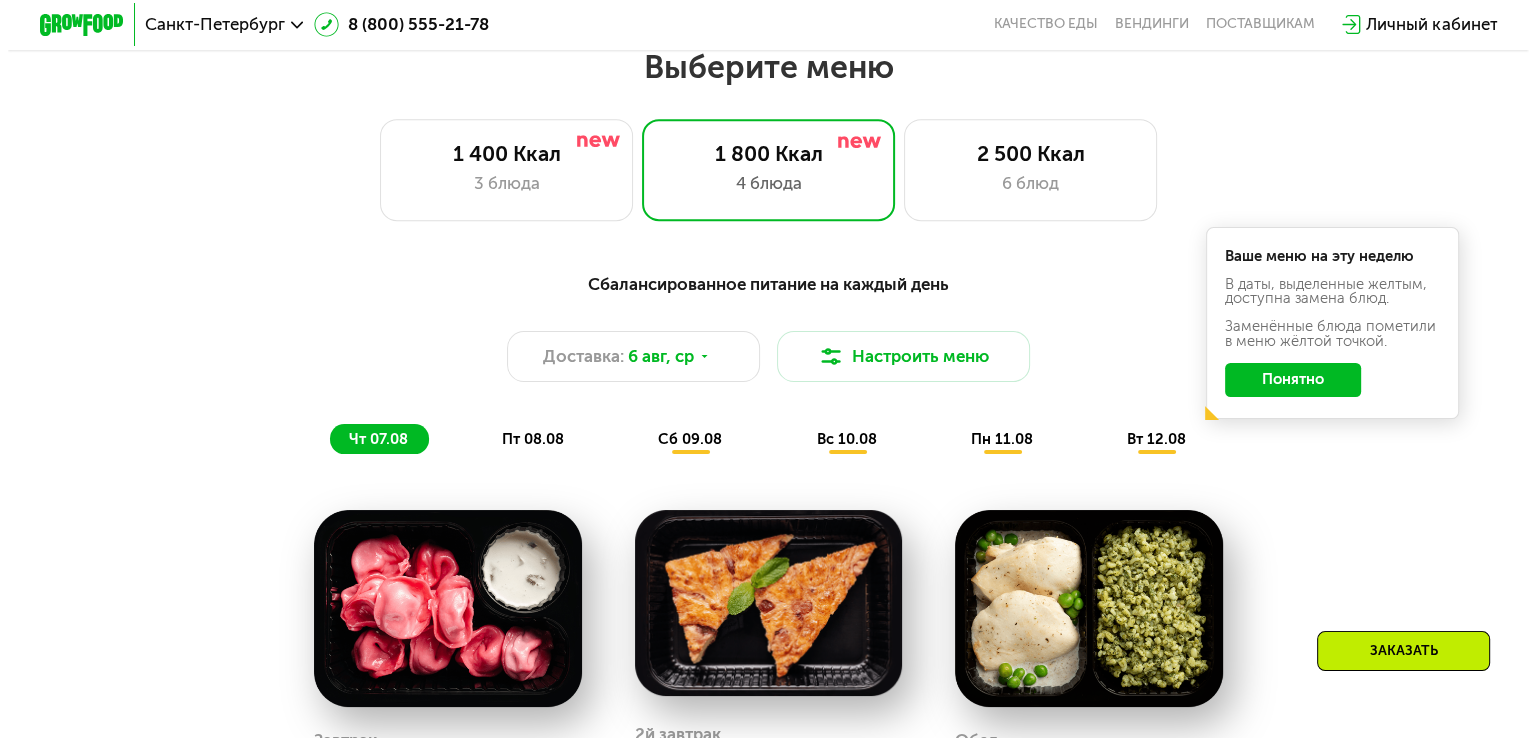 scroll, scrollTop: 920, scrollLeft: 0, axis: vertical 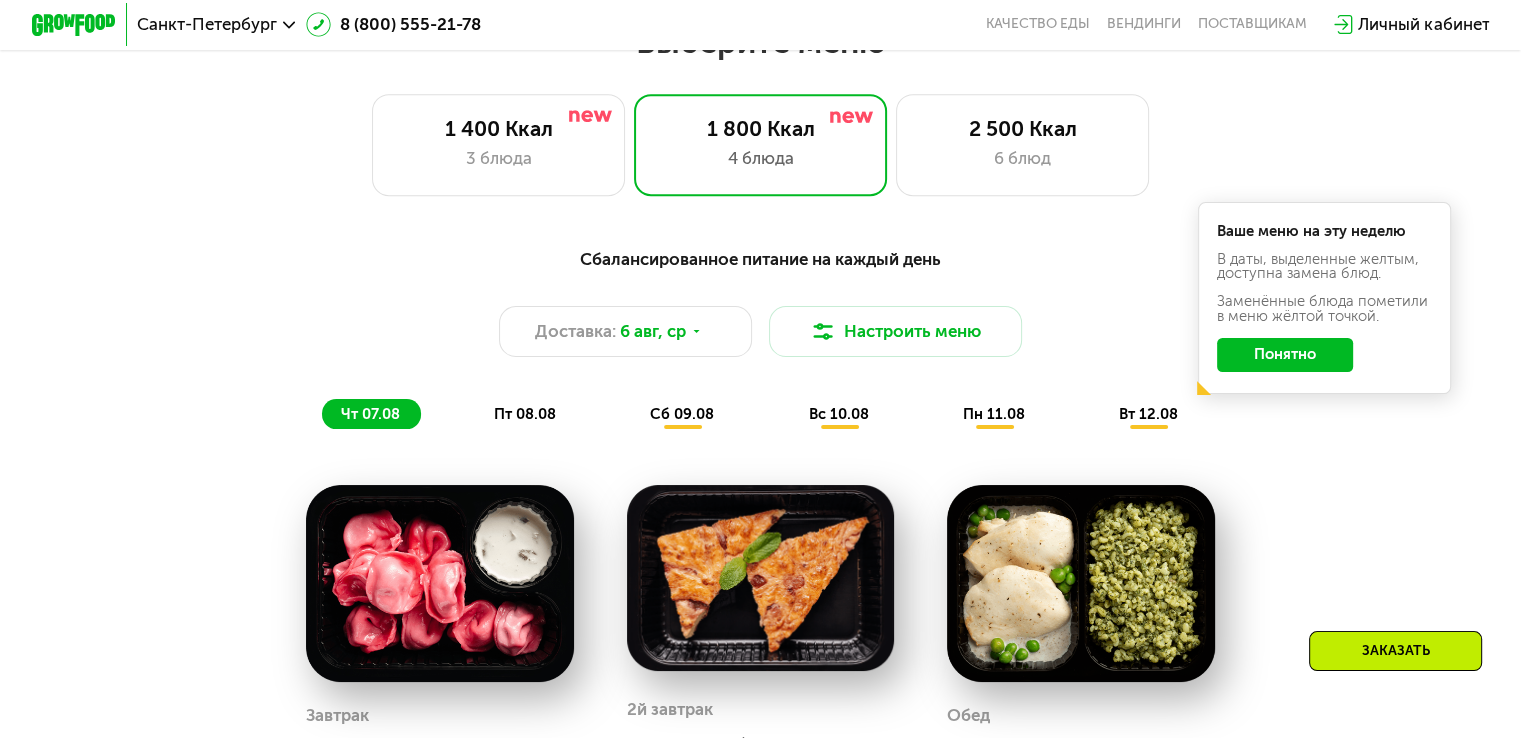 click on "Понятно" 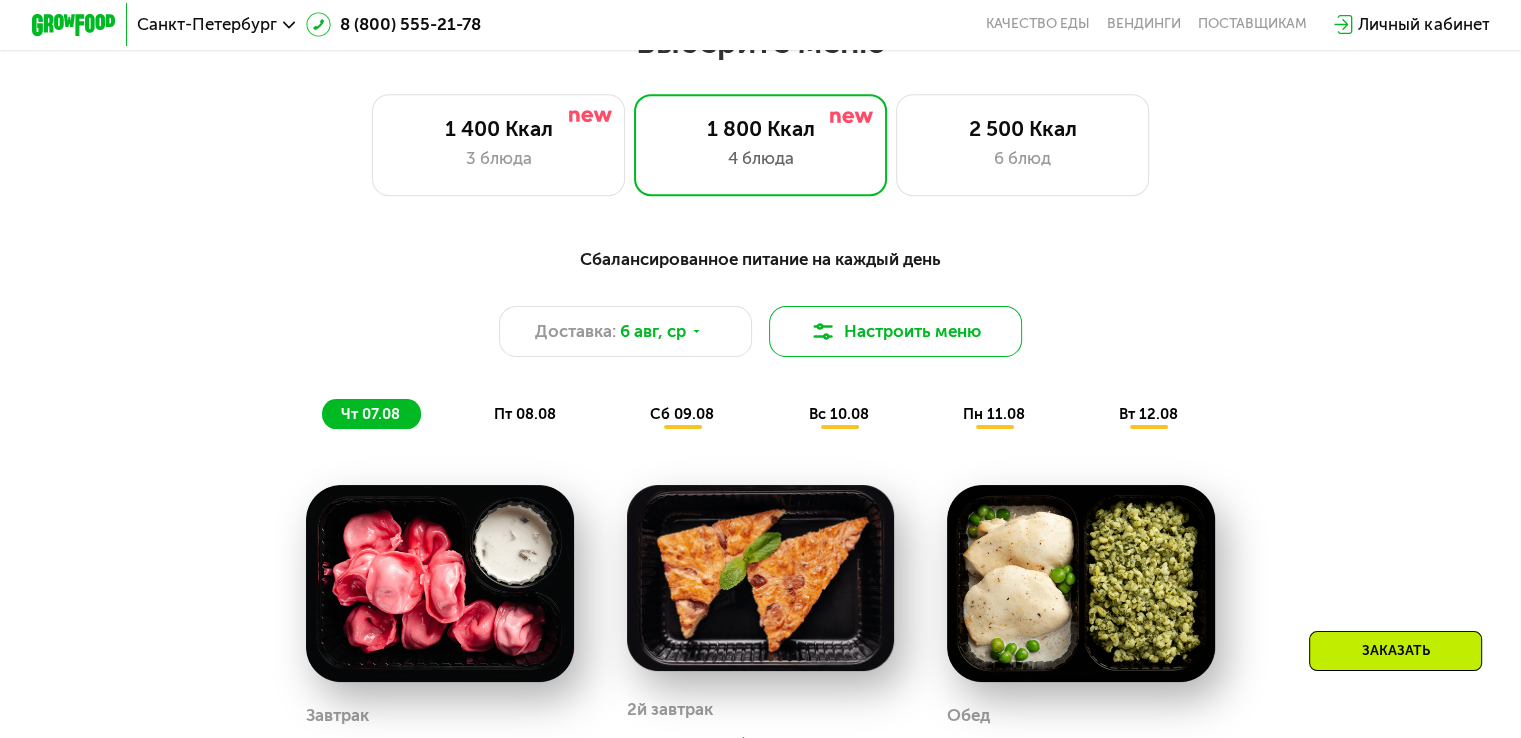 click on "Настроить меню" at bounding box center (896, 331) 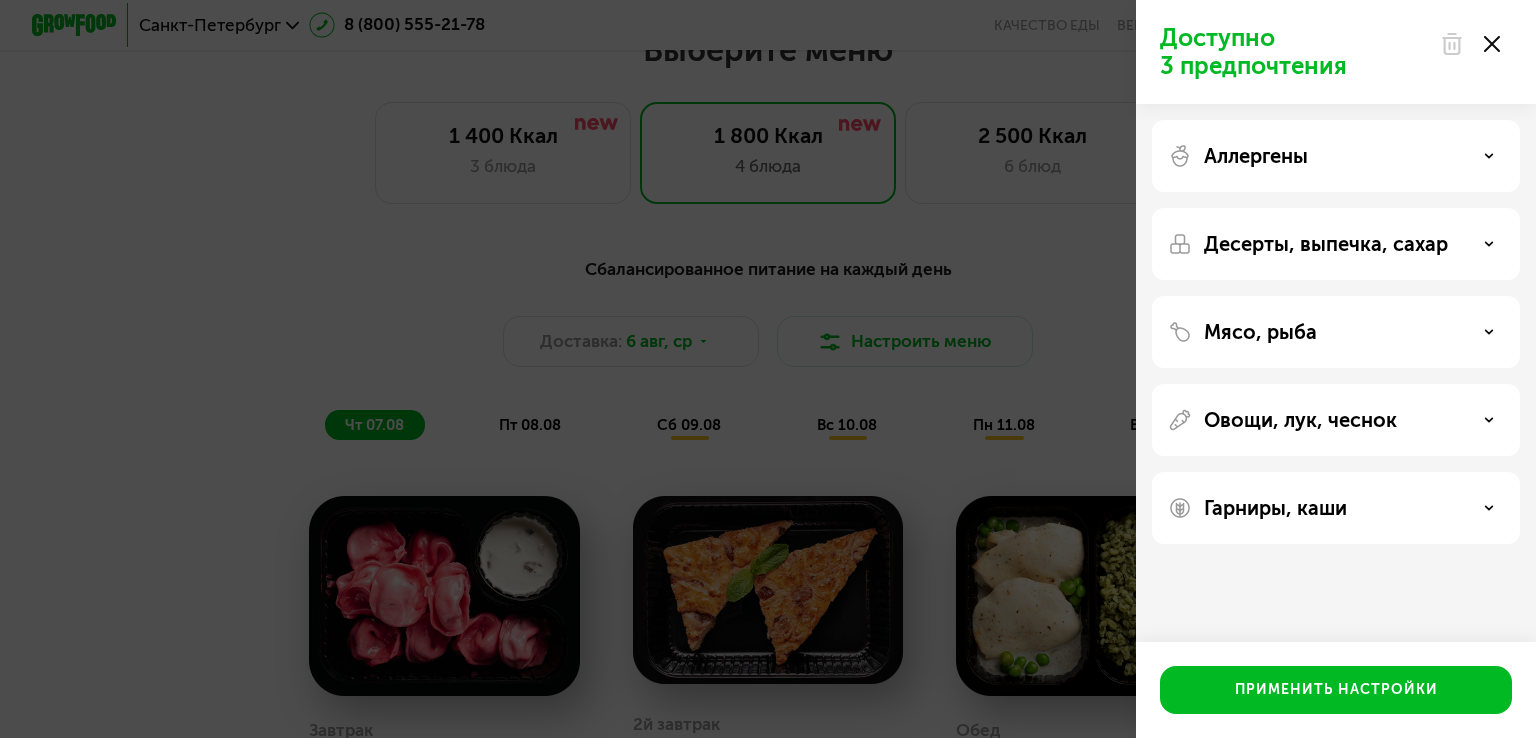 click on "Мясо, рыба" at bounding box center (1260, 332) 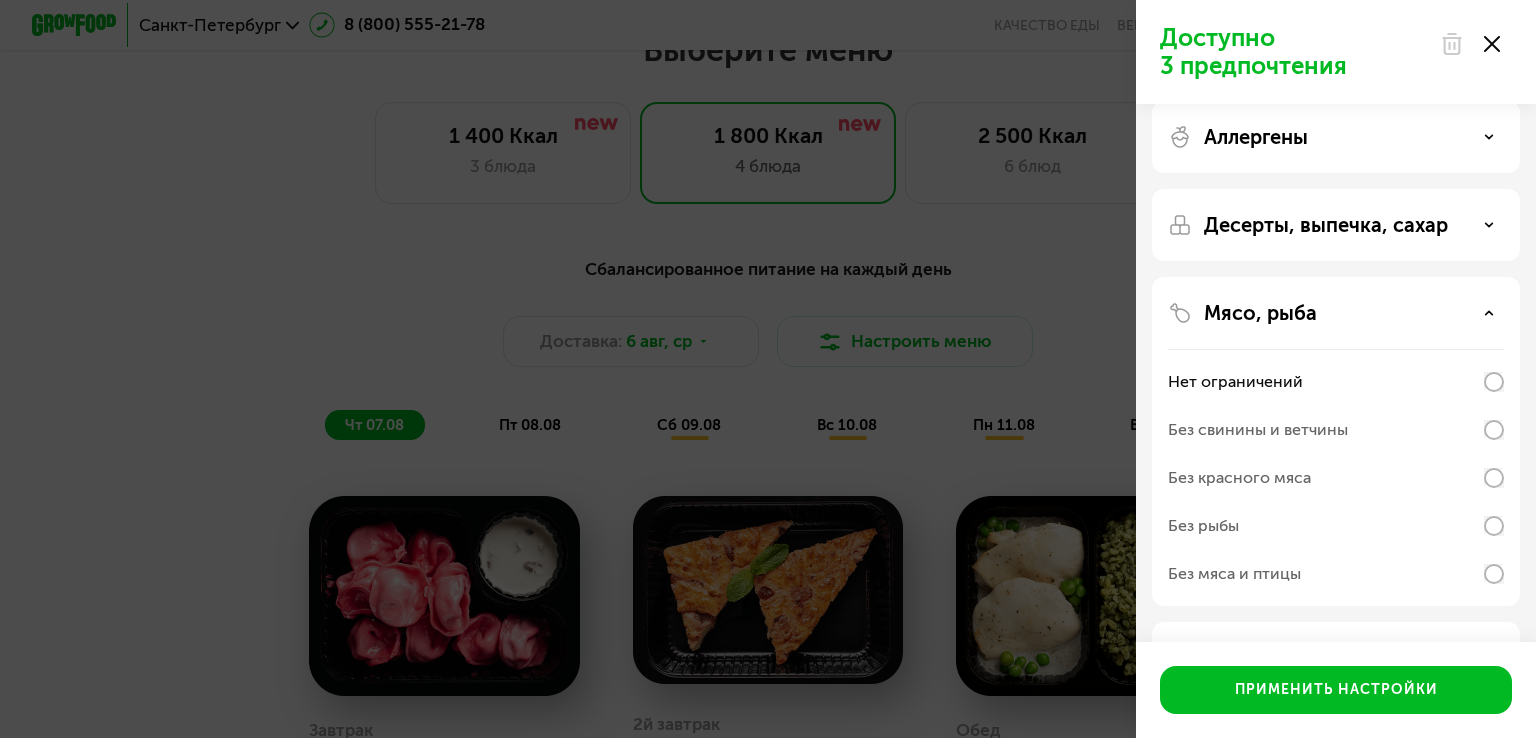 scroll, scrollTop: 20, scrollLeft: 0, axis: vertical 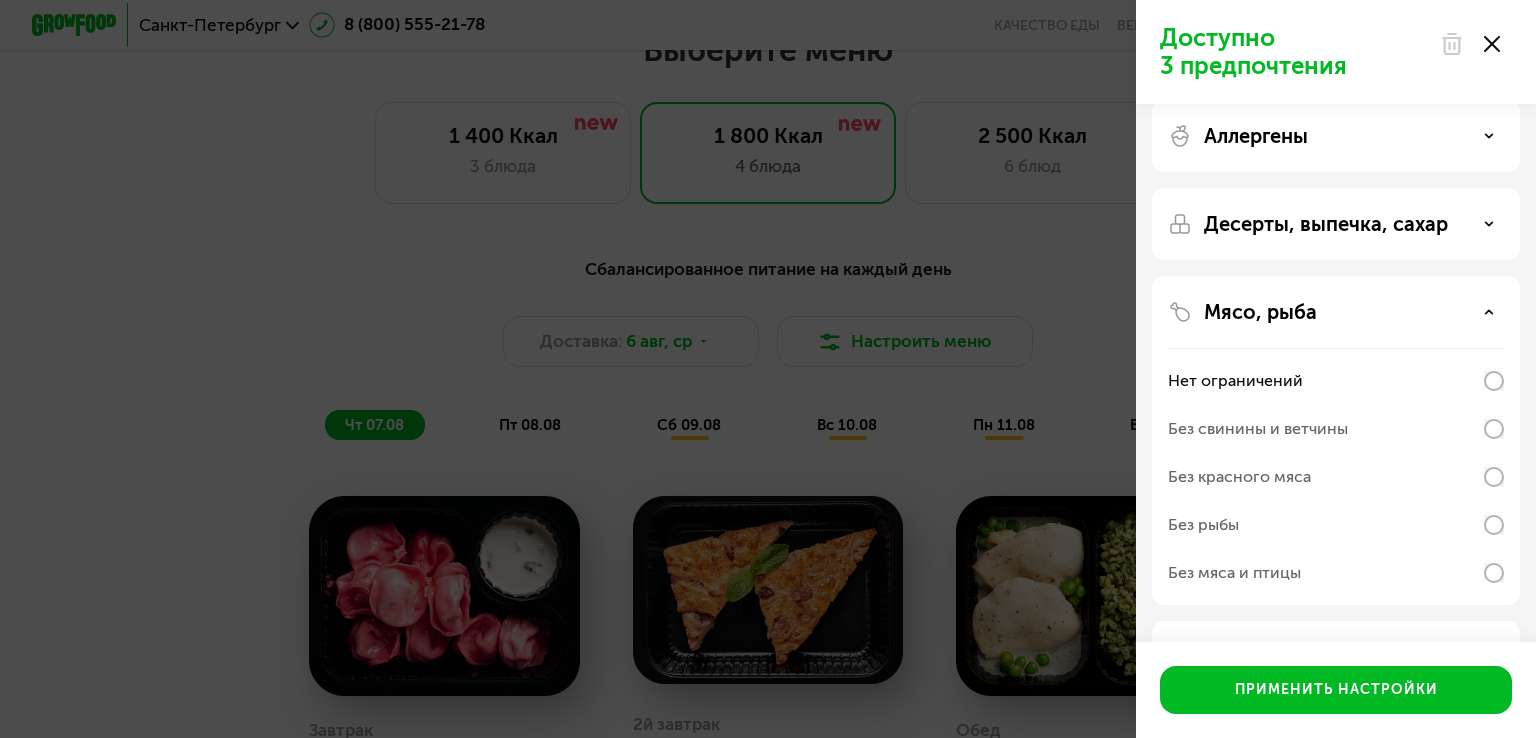 click on "Мясо, рыба" at bounding box center [1260, 312] 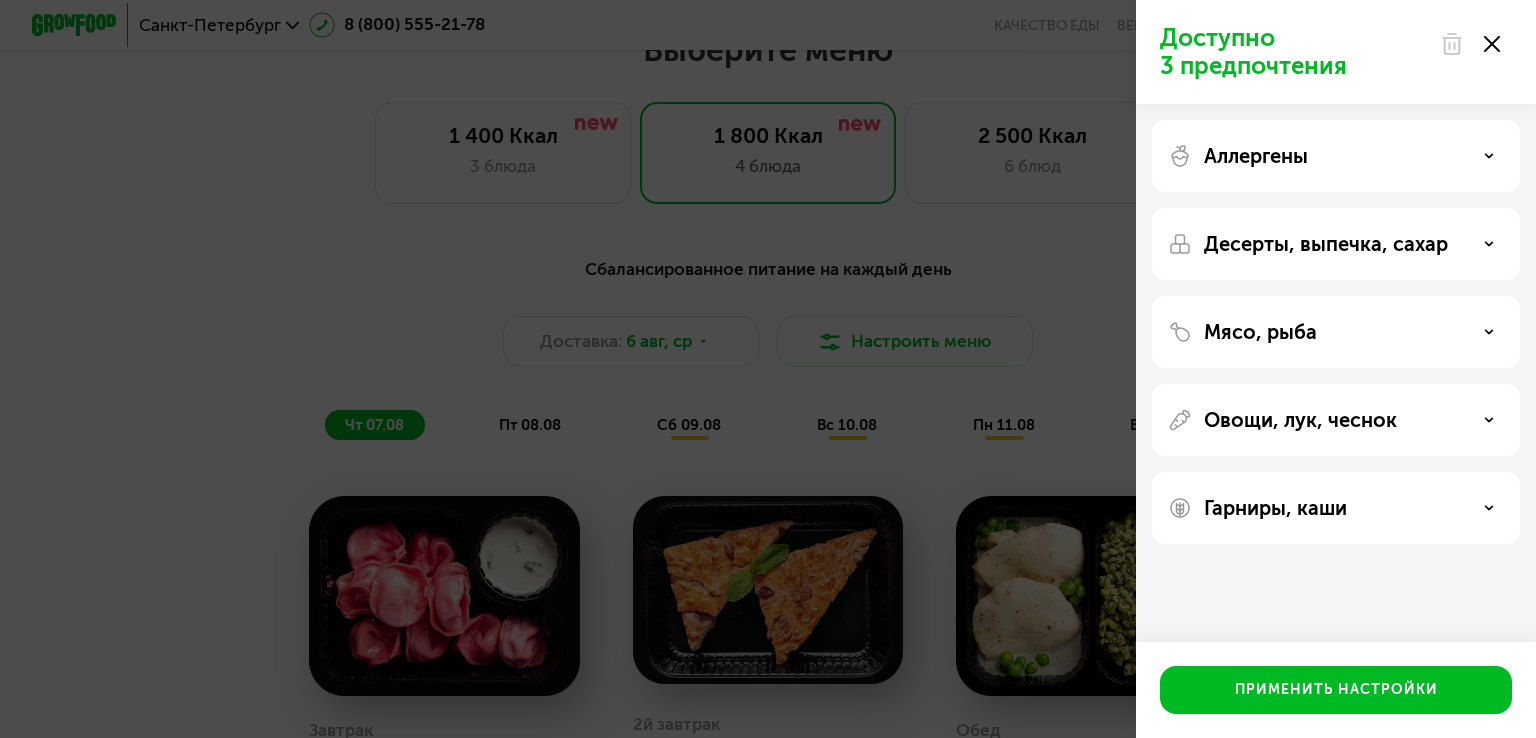 click on "Овощи, лук, чеснок" 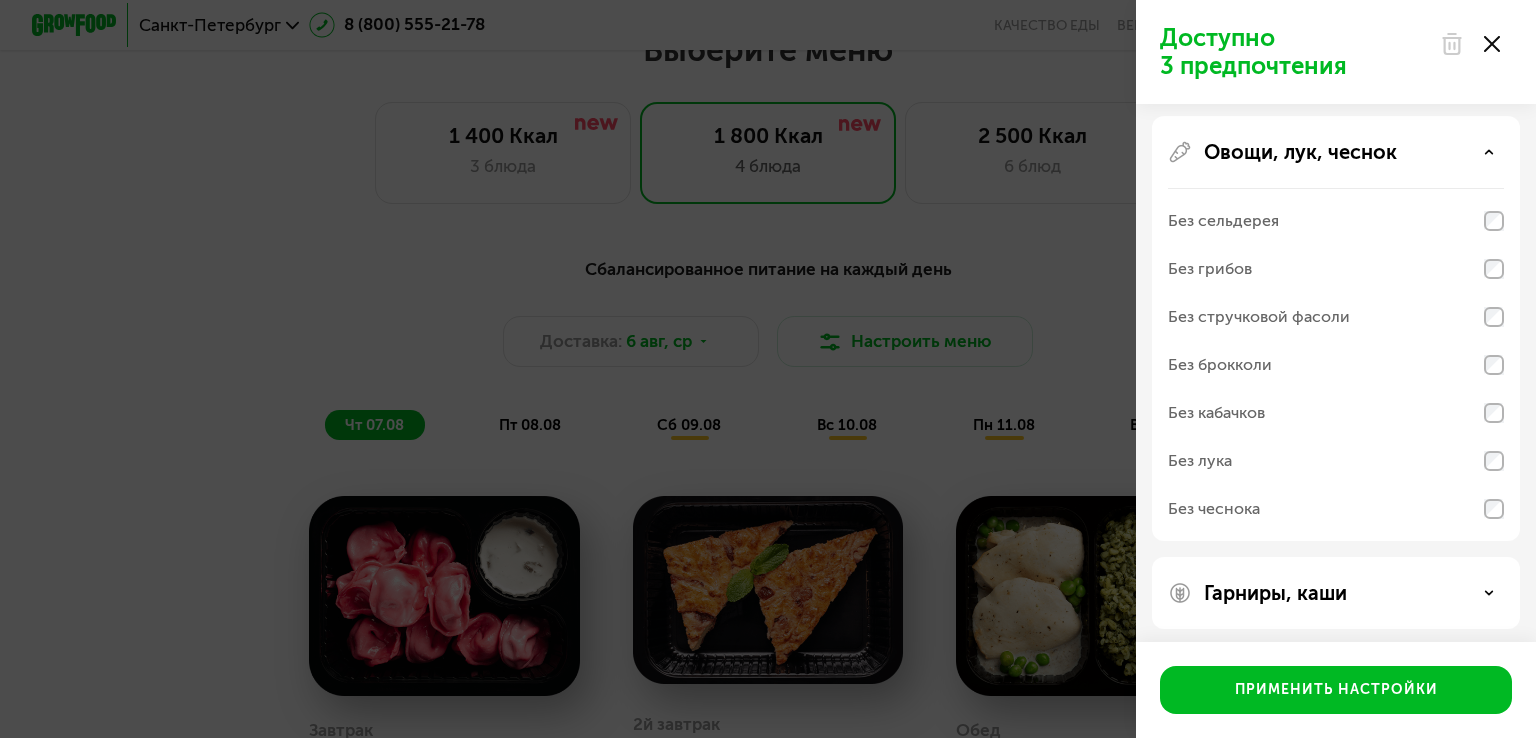 scroll, scrollTop: 270, scrollLeft: 0, axis: vertical 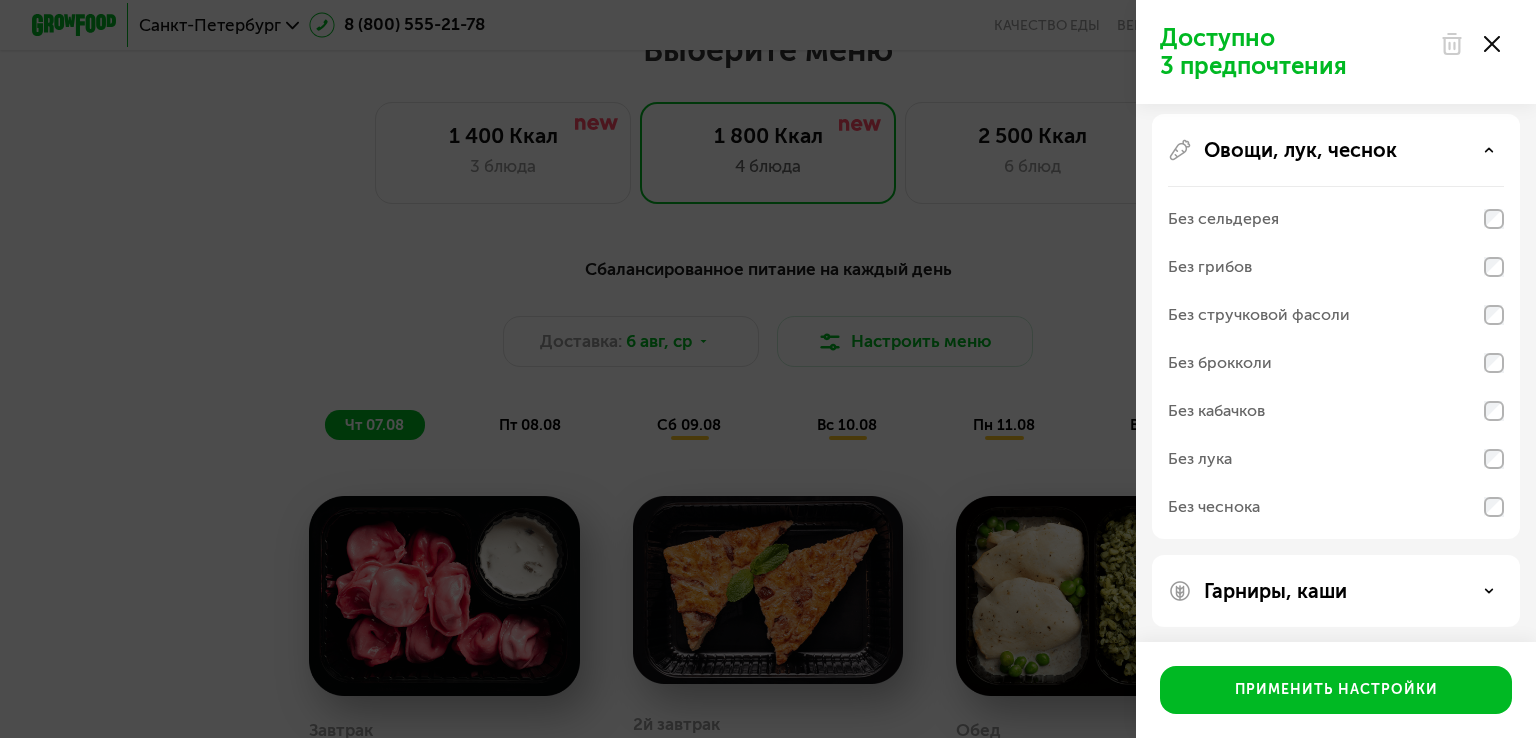 click on "Без кабачков" 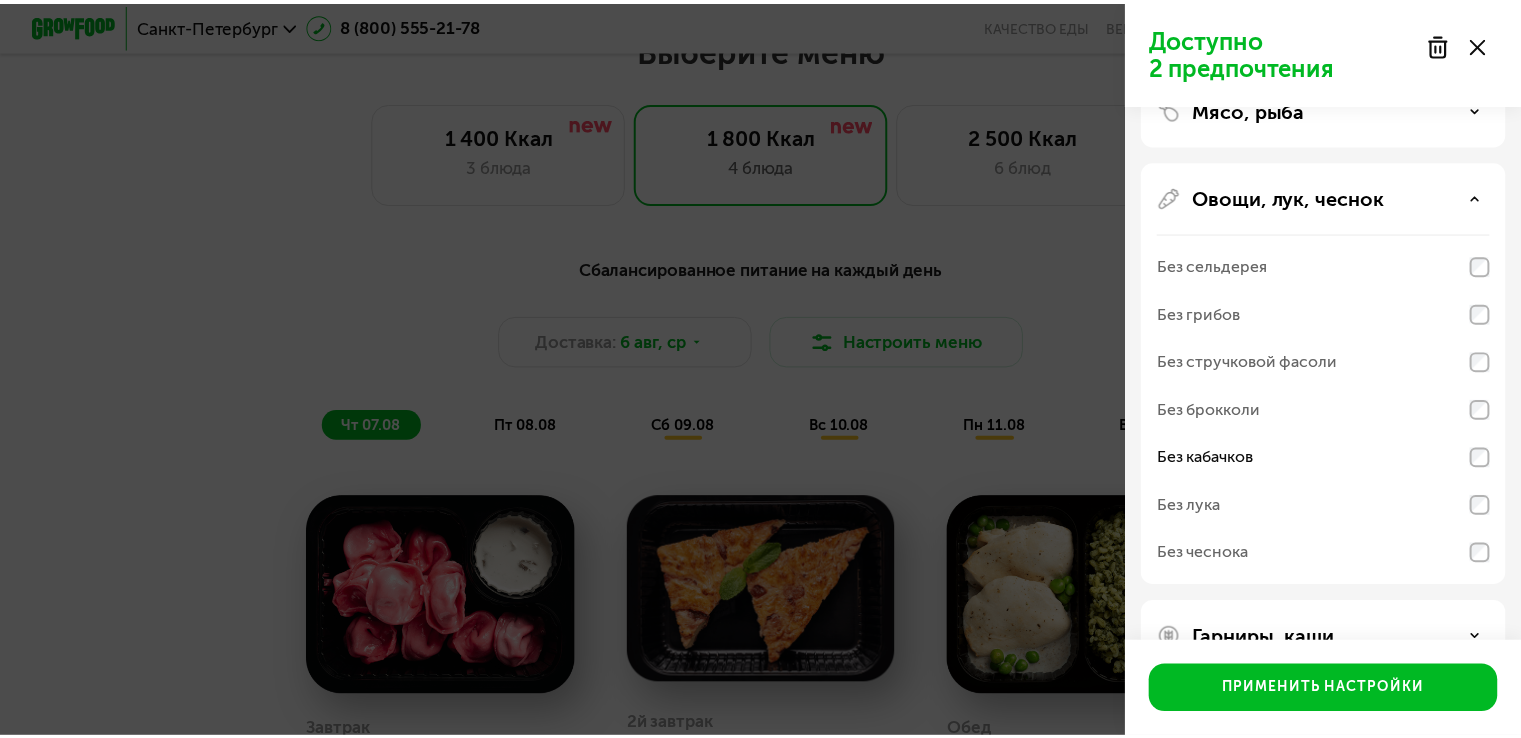 scroll, scrollTop: 220, scrollLeft: 0, axis: vertical 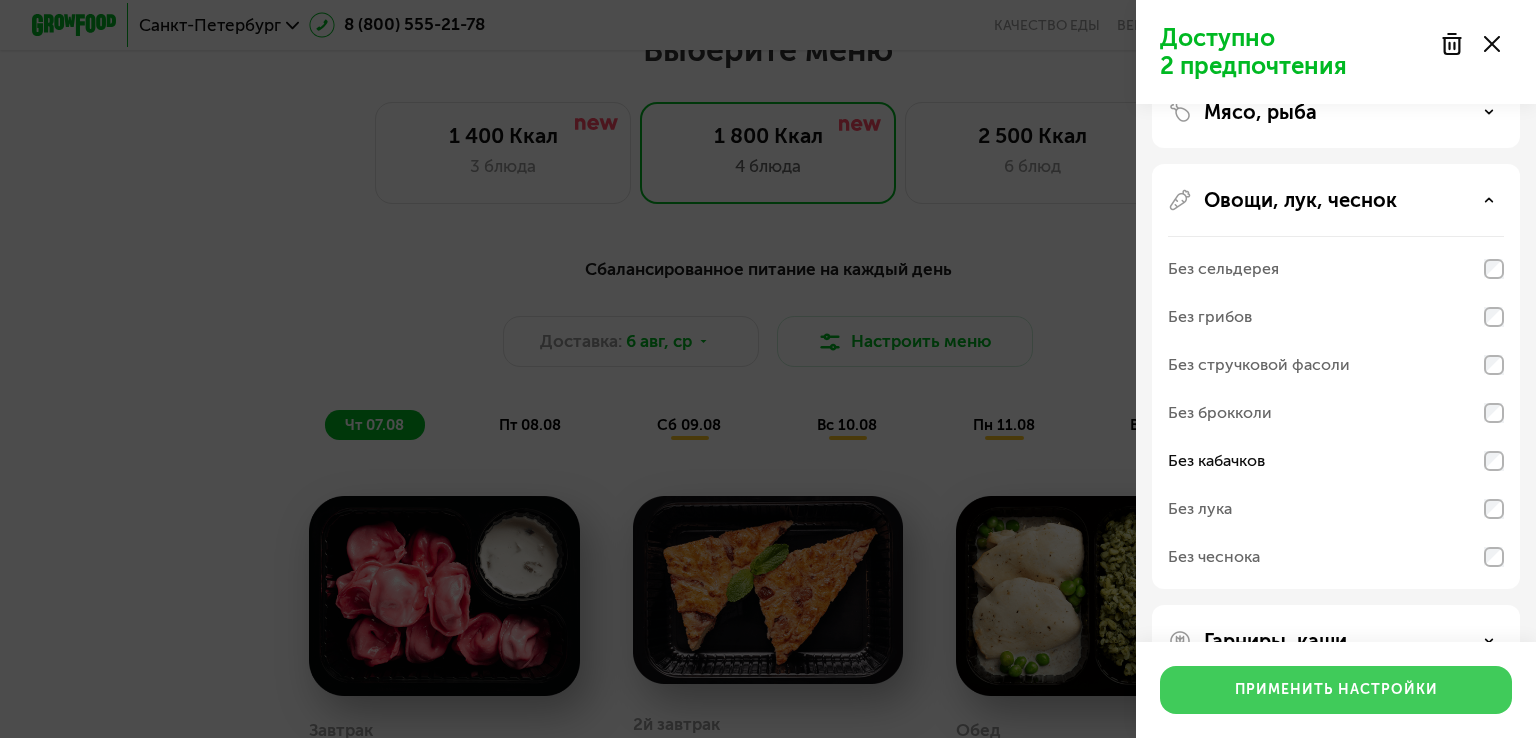 click on "Применить настройки" at bounding box center (1336, 690) 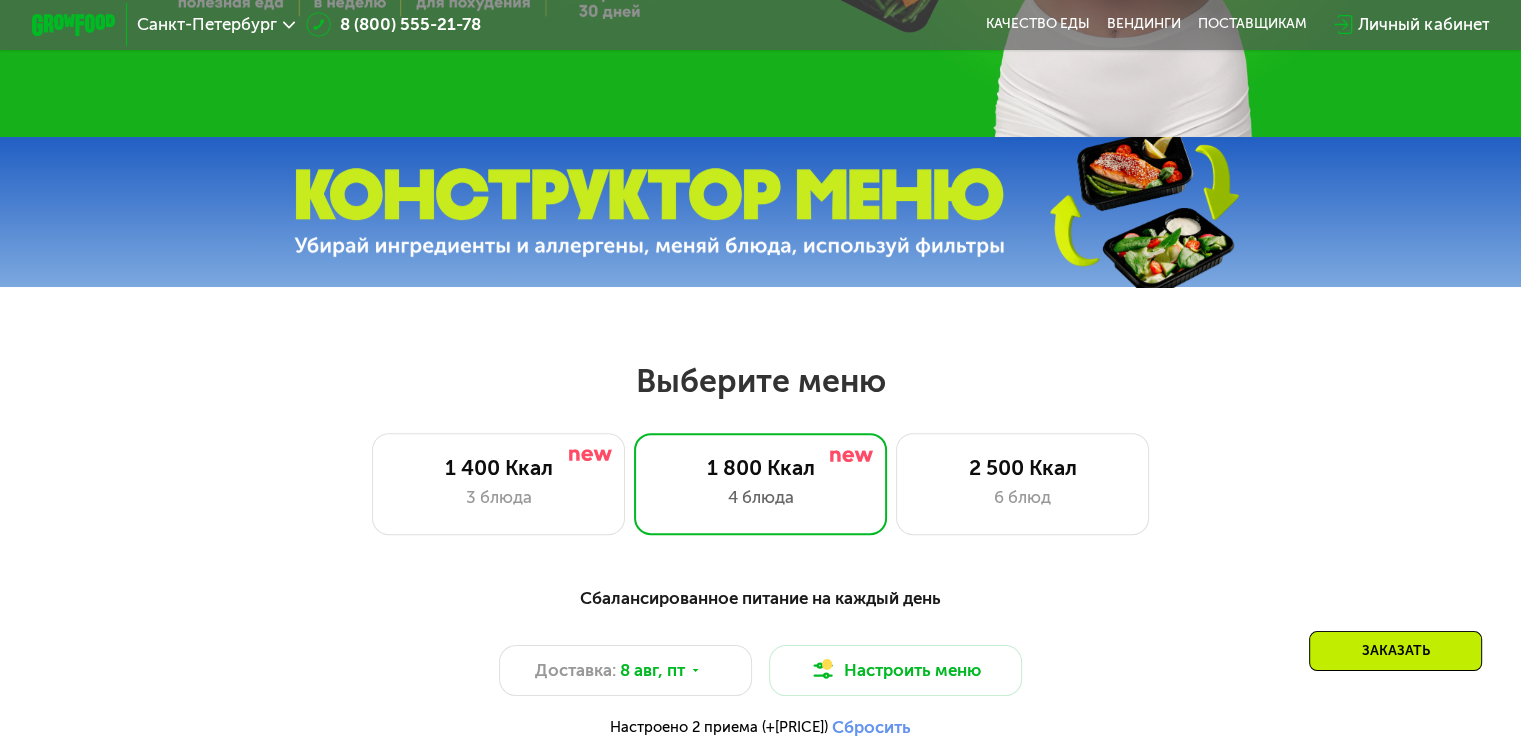 scroll, scrollTop: 615, scrollLeft: 0, axis: vertical 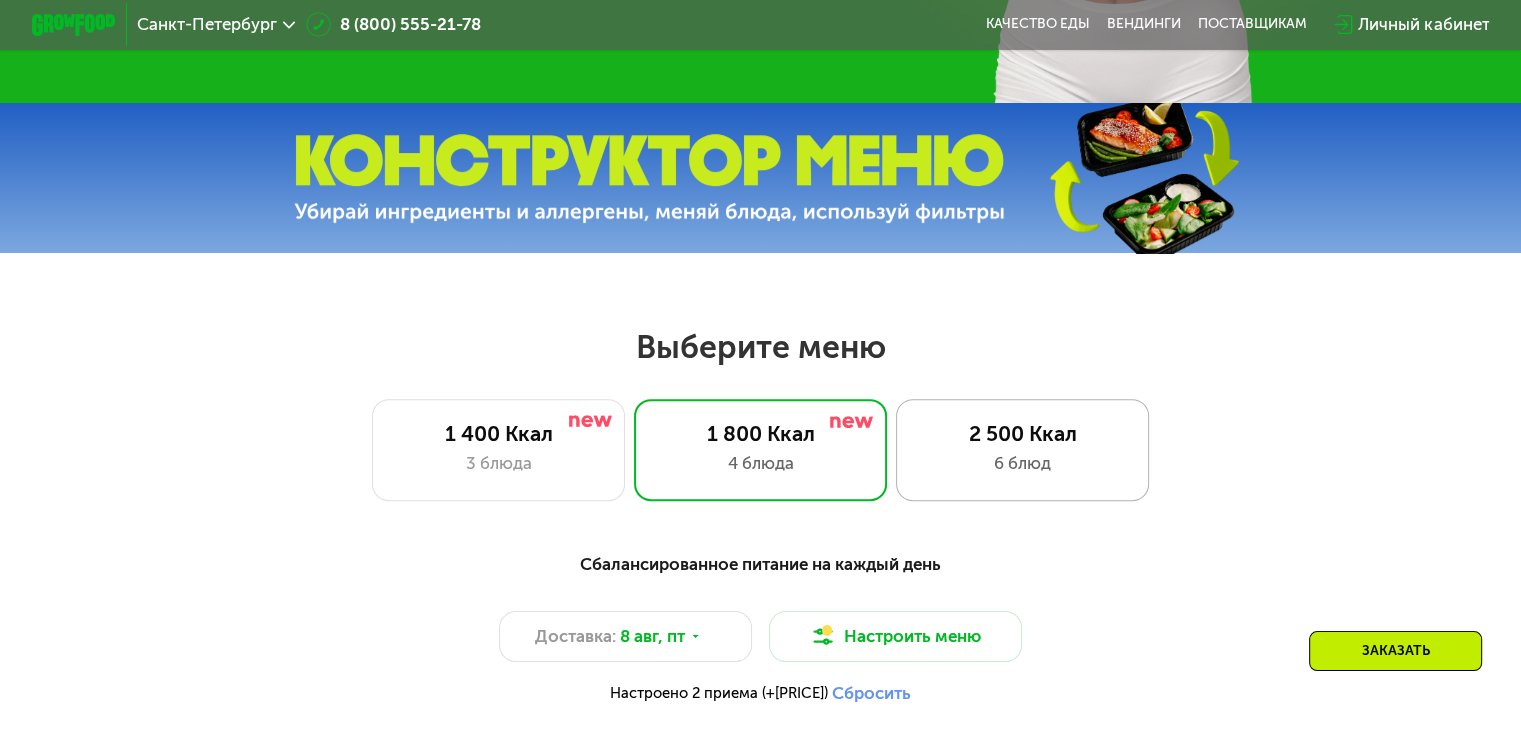click on "2 500 Ккал" at bounding box center [1022, 433] 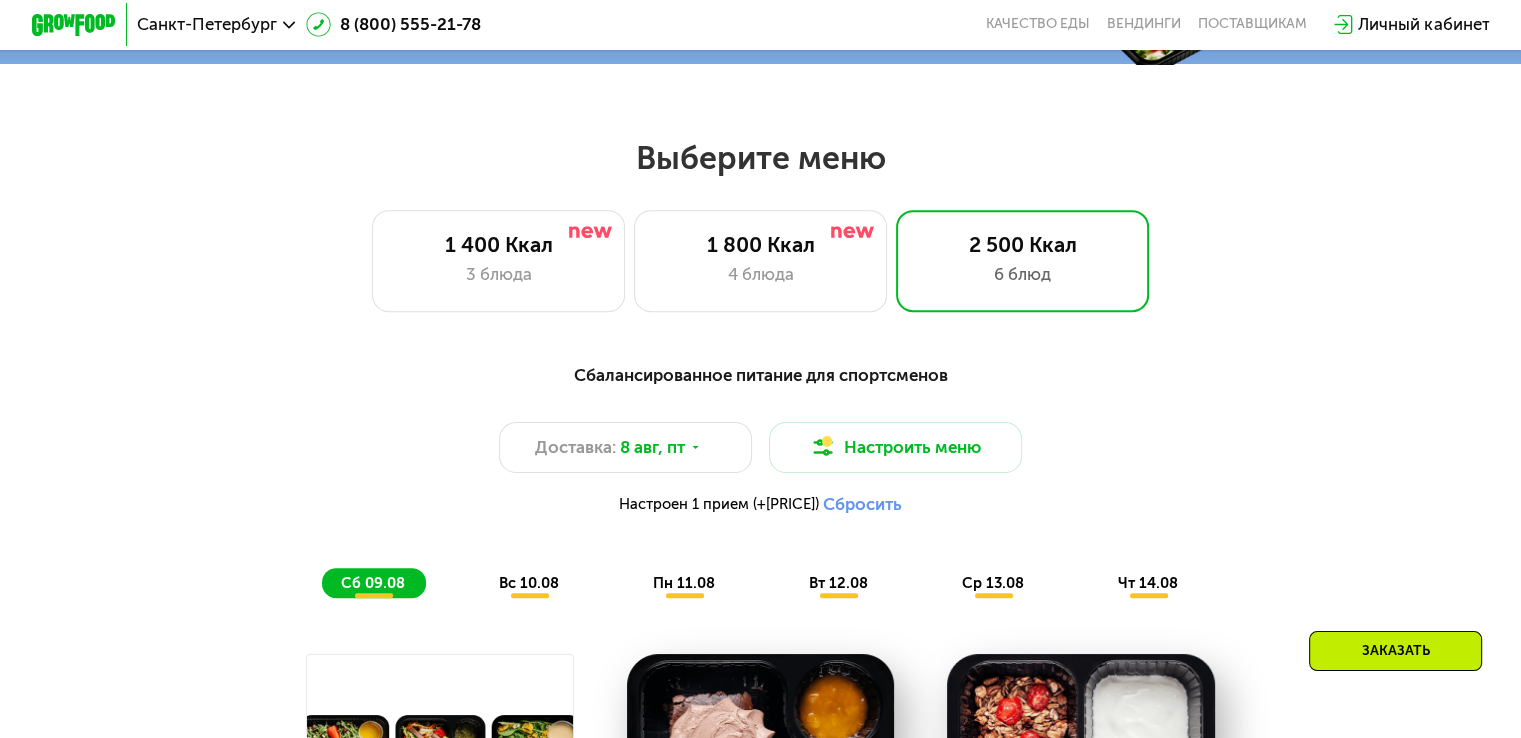 scroll, scrollTop: 751, scrollLeft: 0, axis: vertical 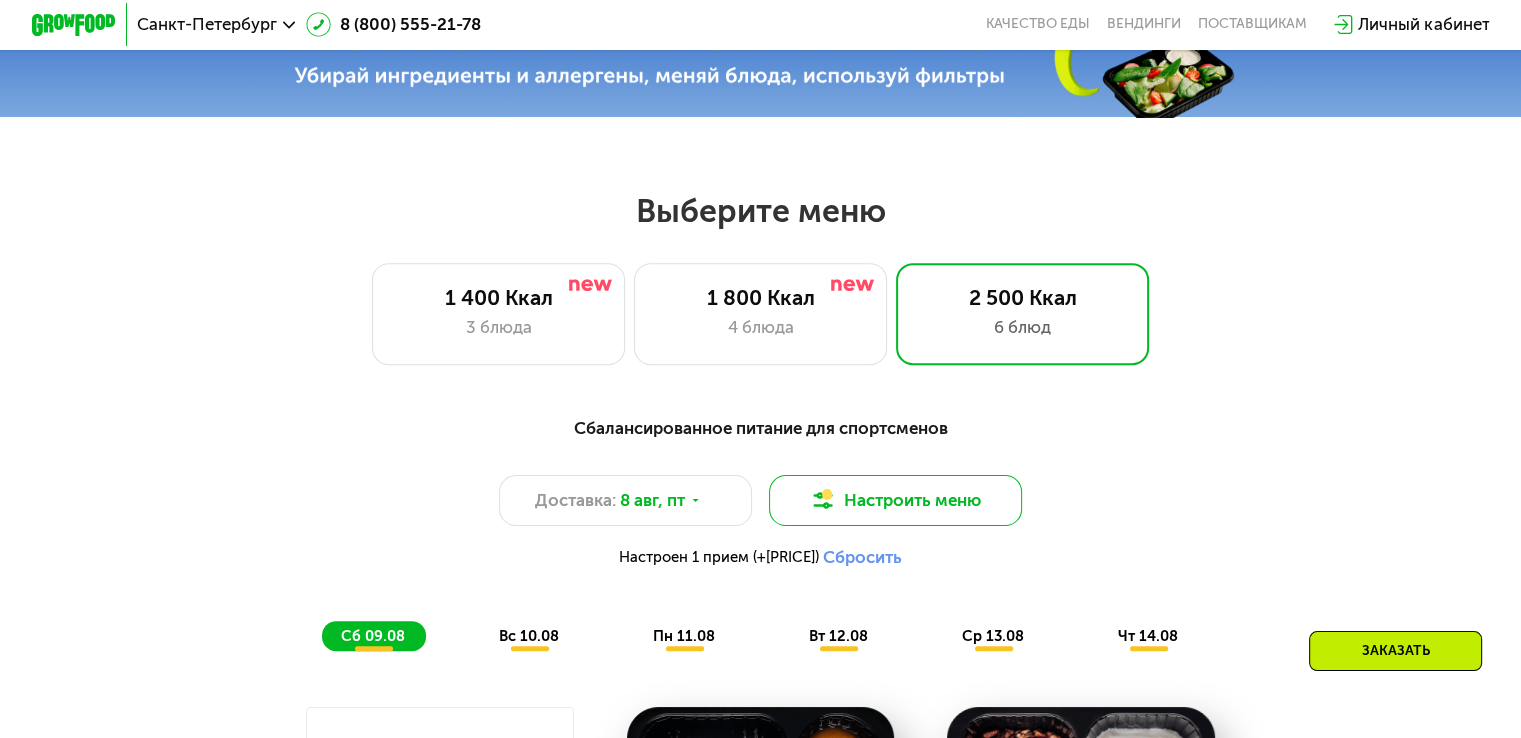 click on "Настроить меню" at bounding box center [896, 500] 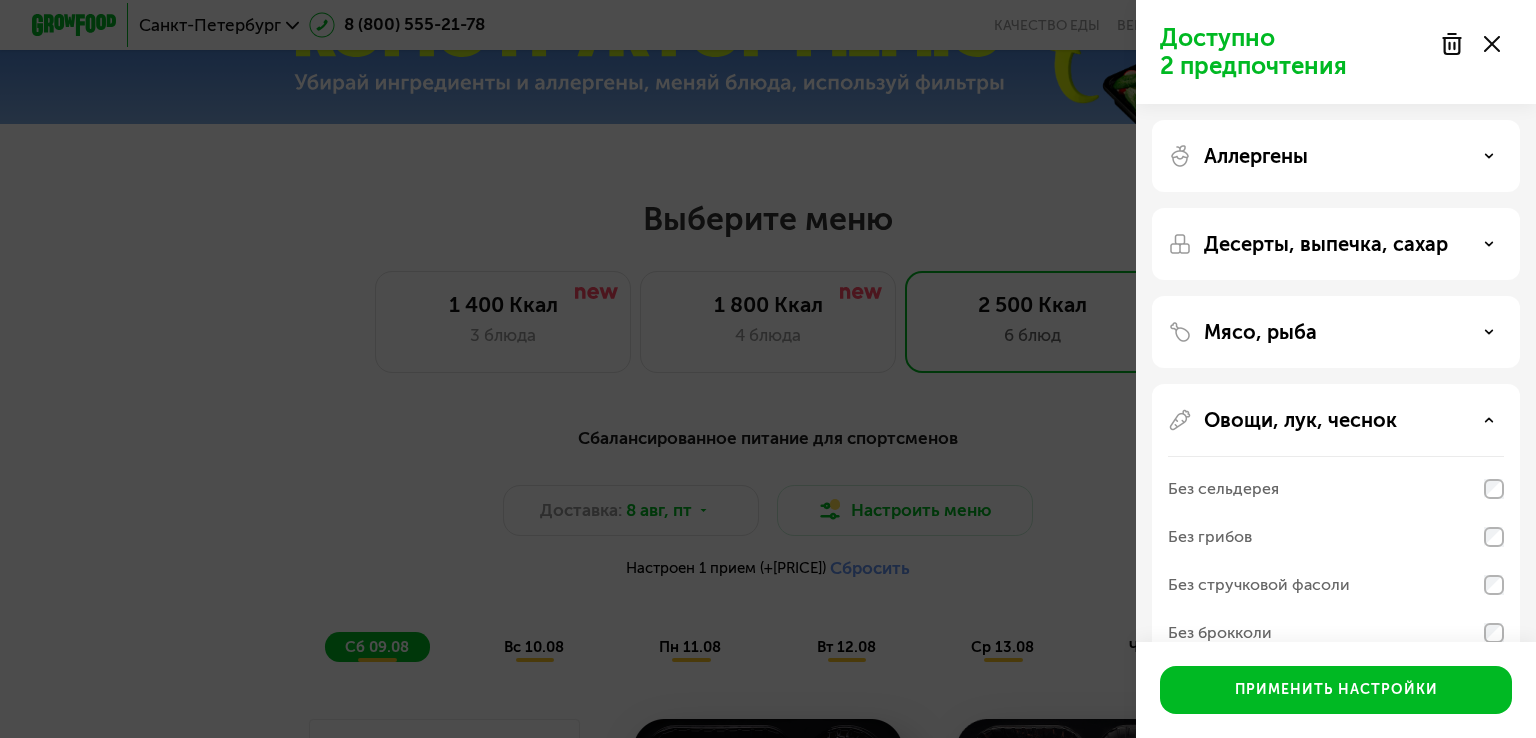 click 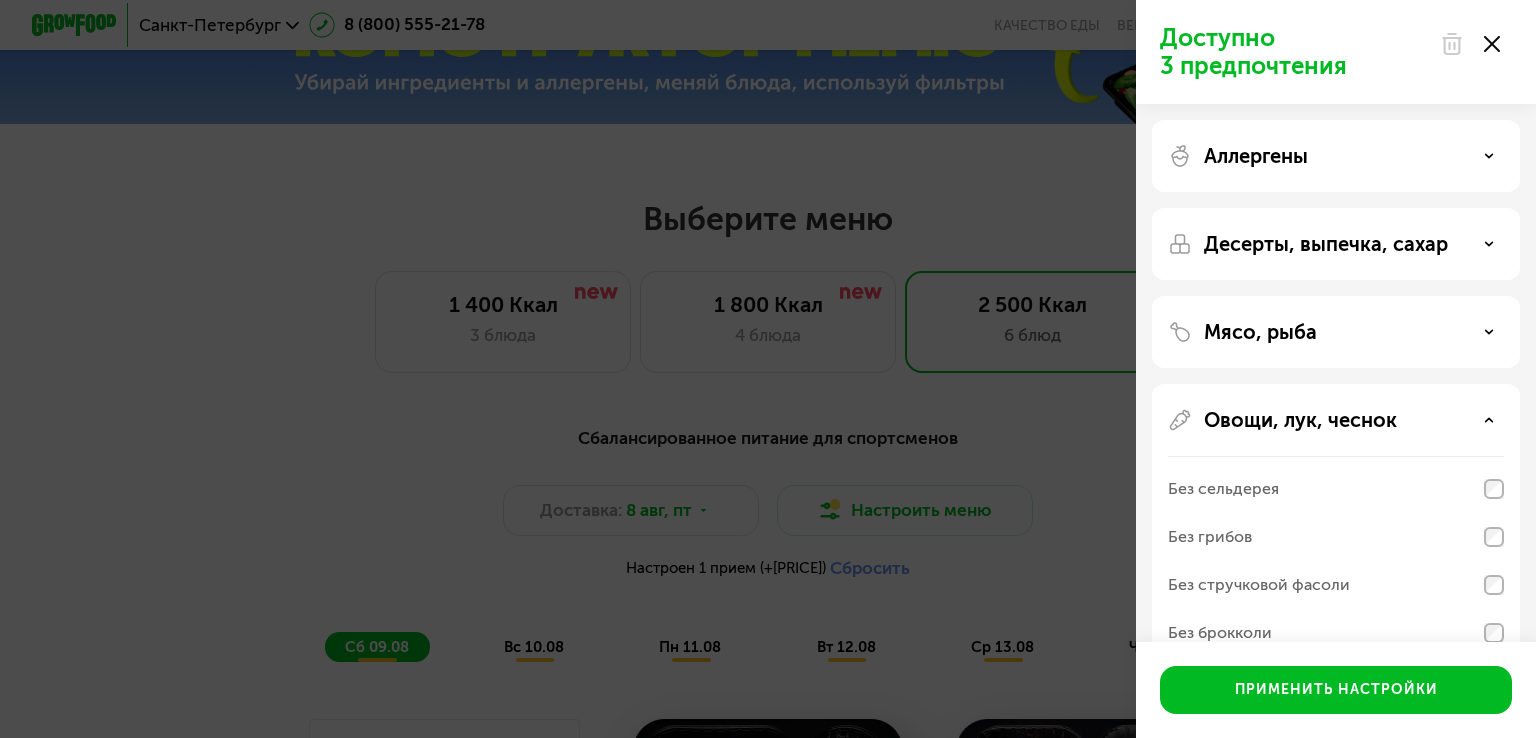 click 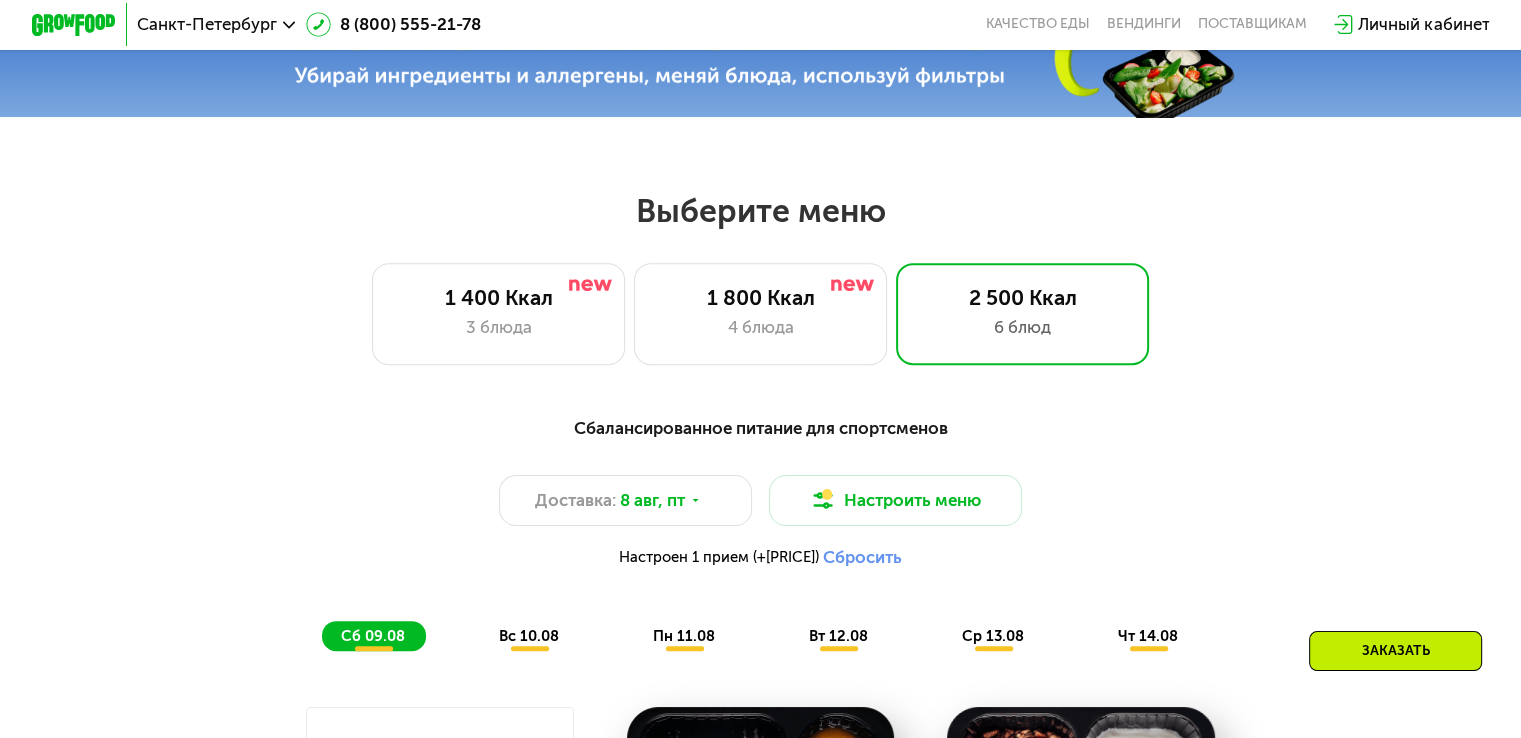 click on "Сбросить" at bounding box center [862, 557] 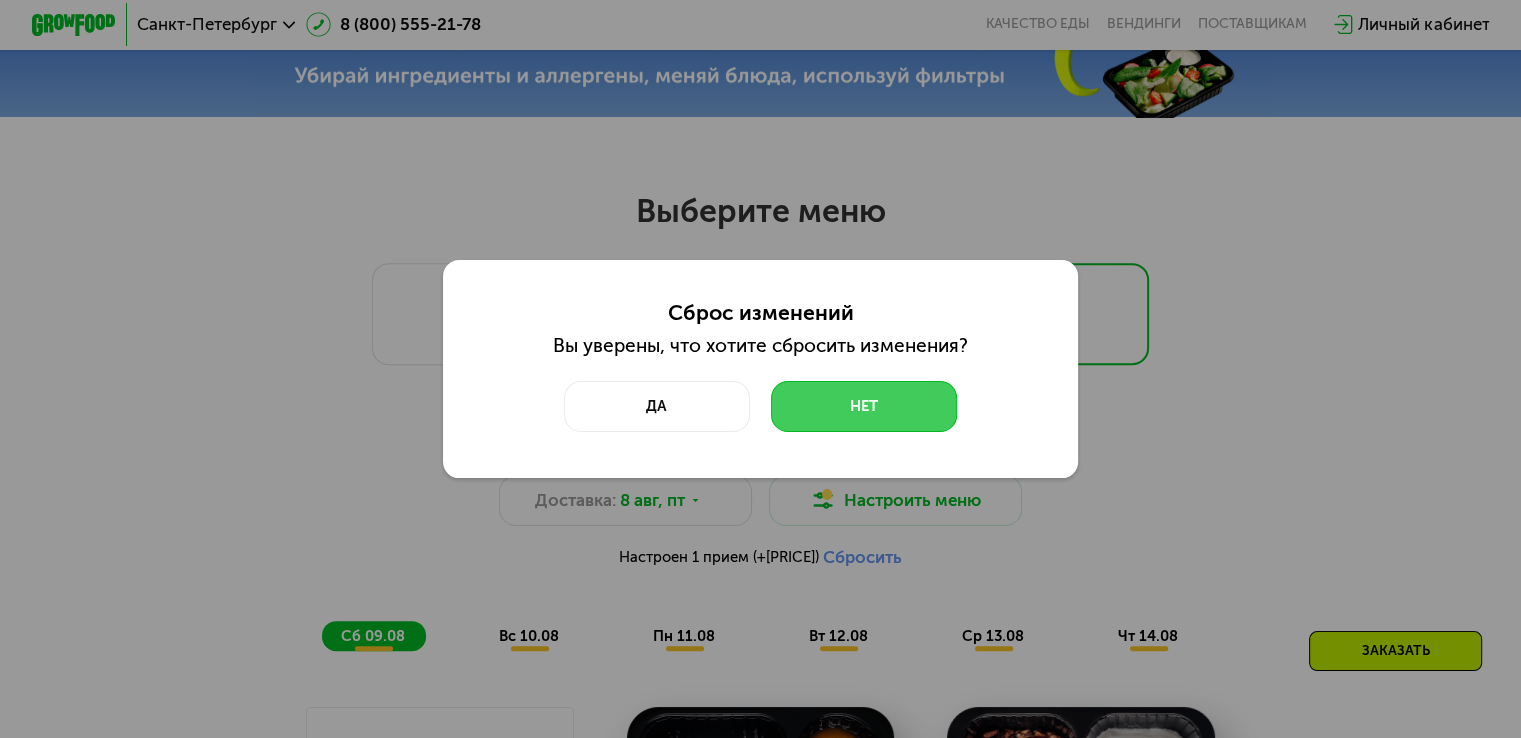 click on "Нет" at bounding box center [864, 406] 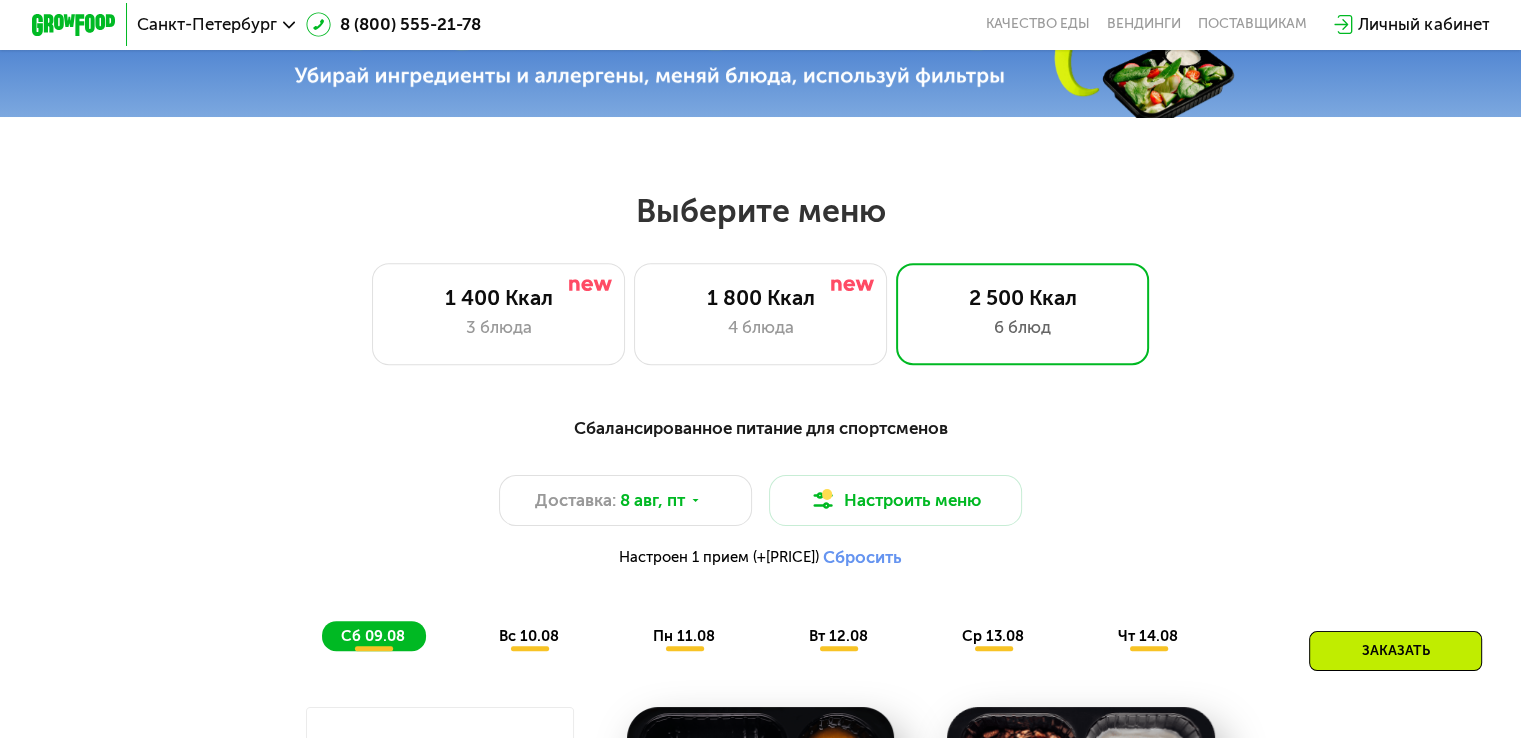 click on "Сбросить" at bounding box center (862, 557) 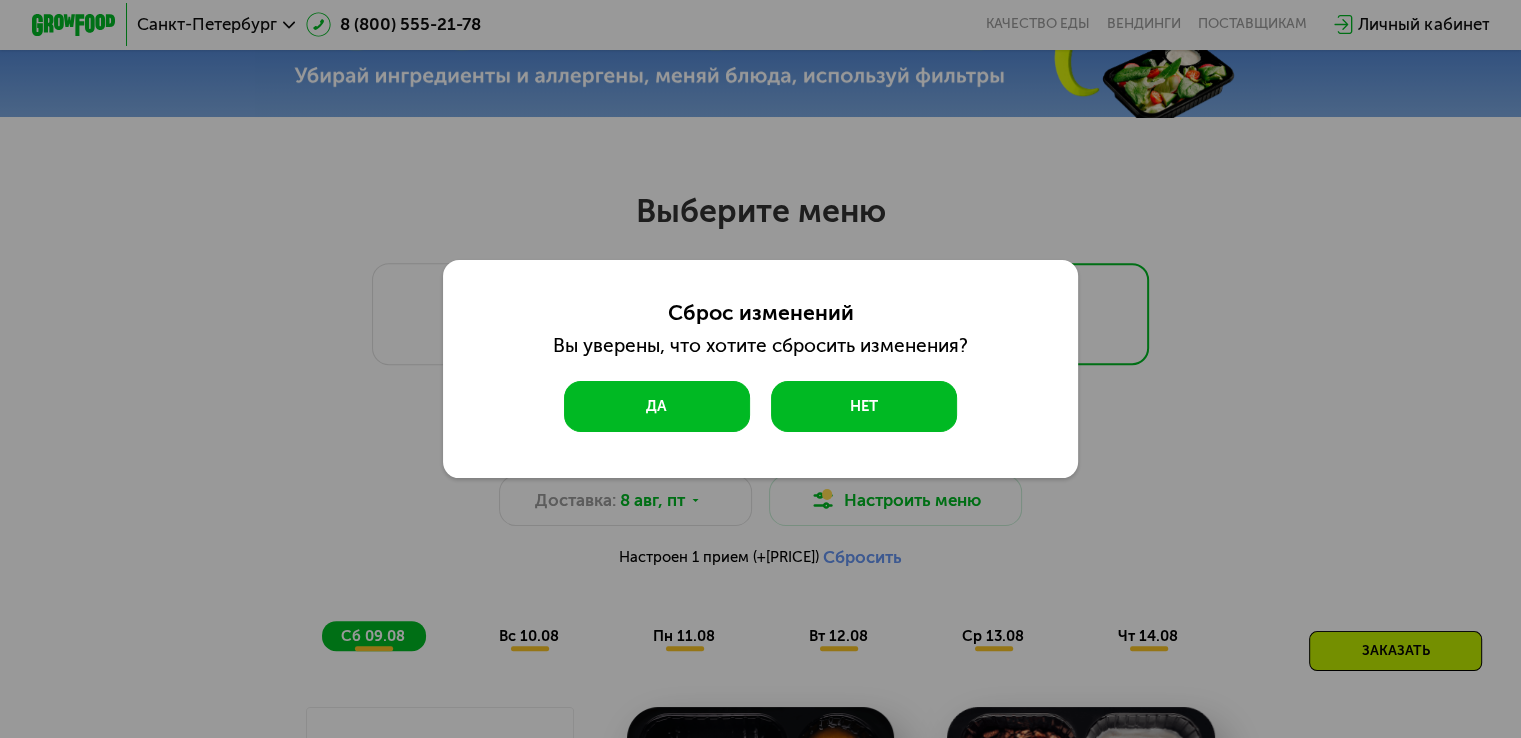 click on "Да" at bounding box center [657, 406] 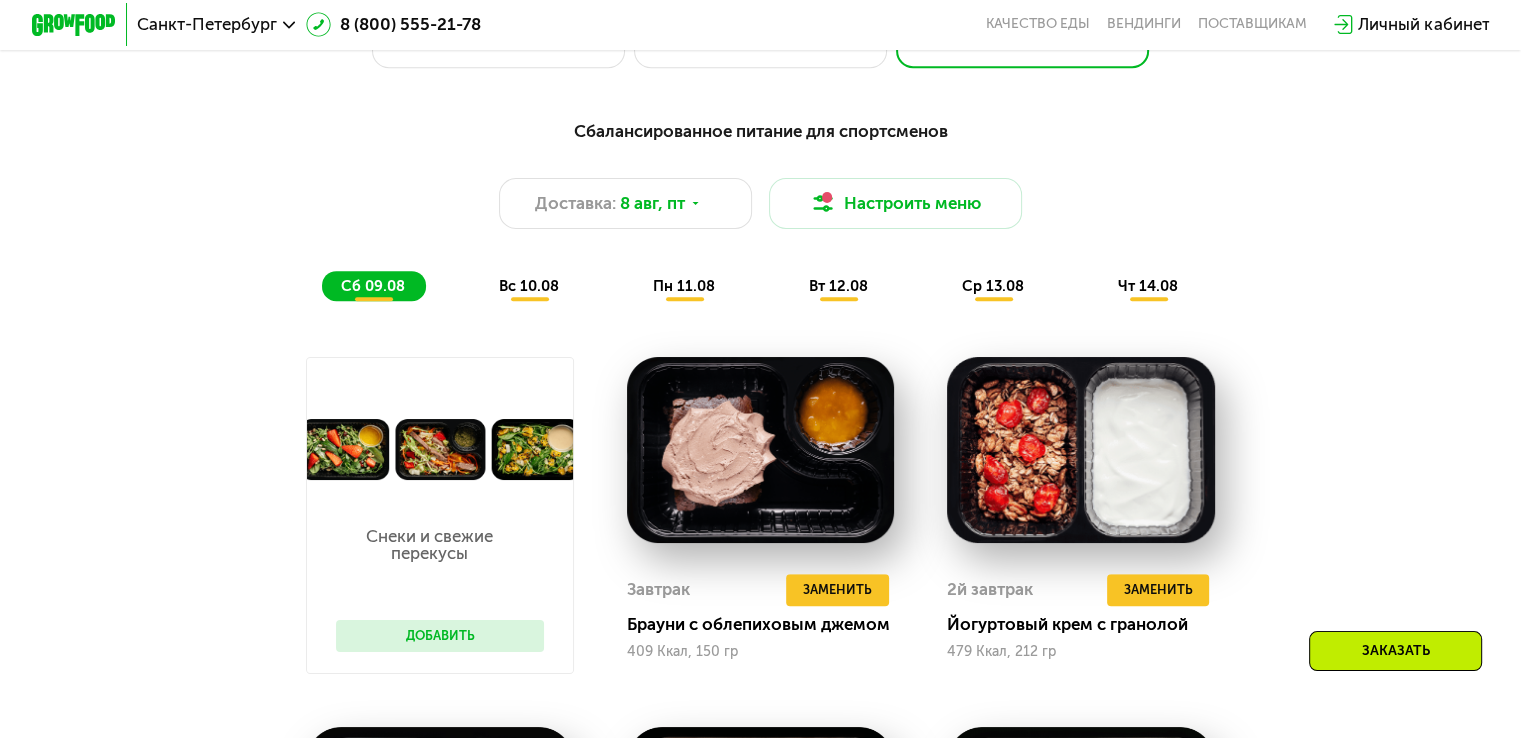 scroll, scrollTop: 1076, scrollLeft: 0, axis: vertical 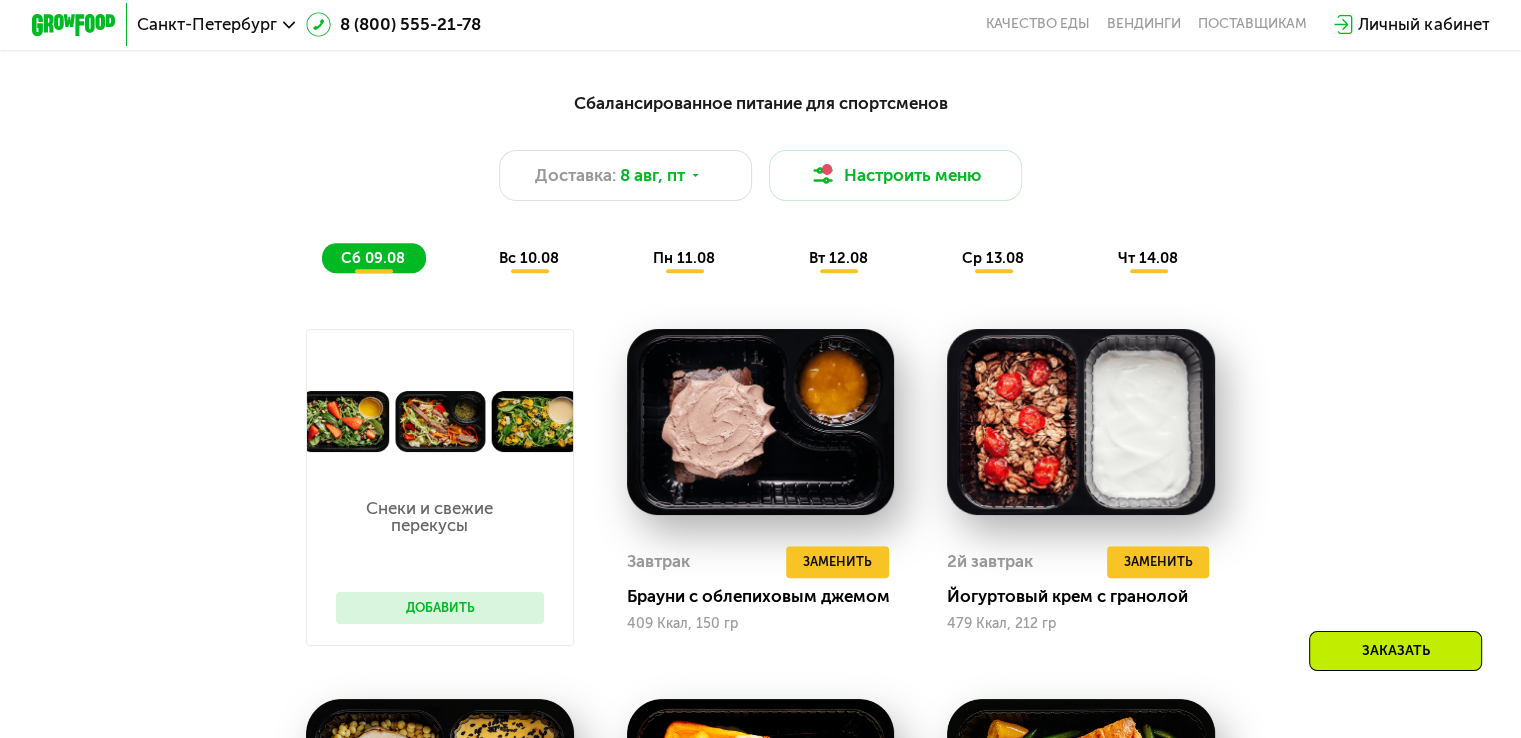 click on "вс 10.08" at bounding box center (529, 258) 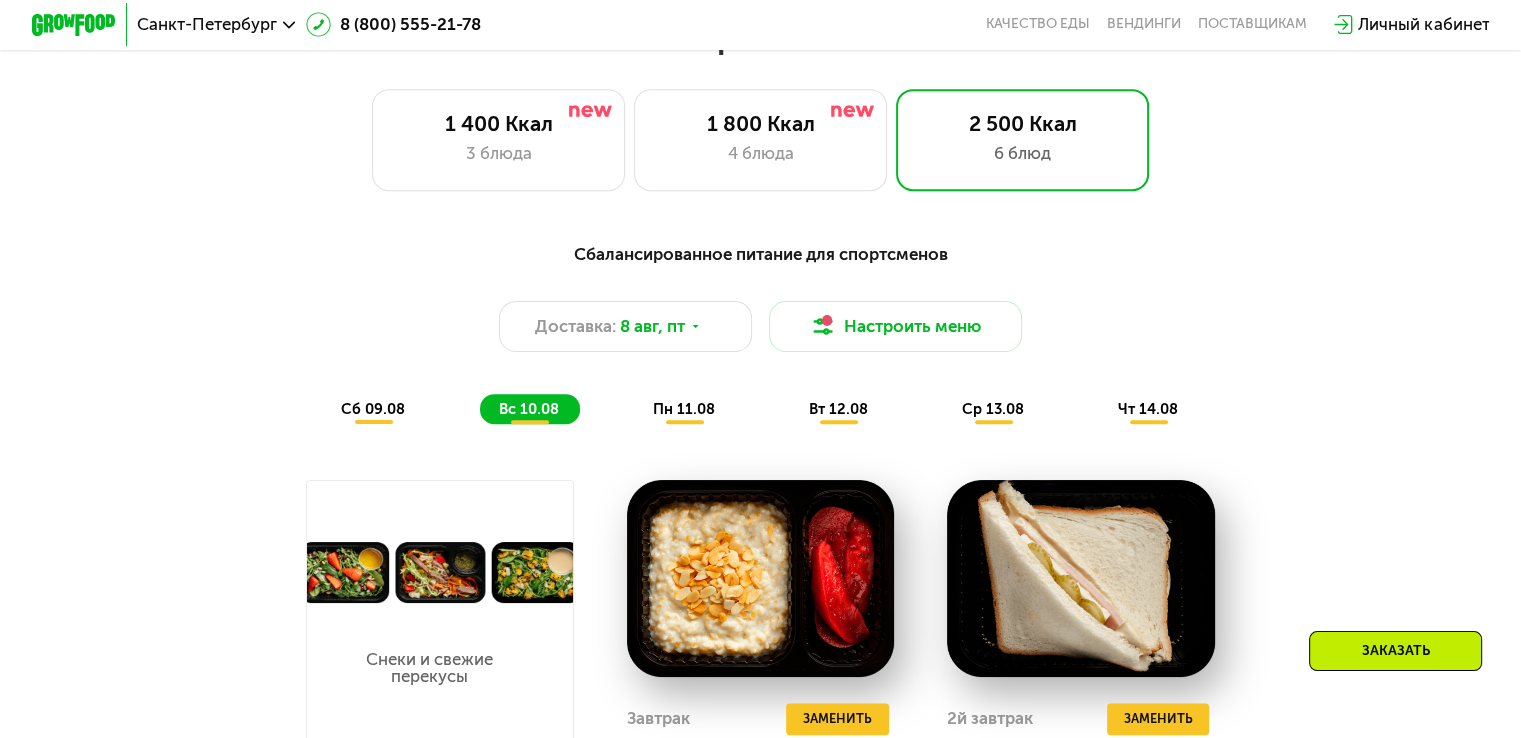 scroll, scrollTop: 897, scrollLeft: 0, axis: vertical 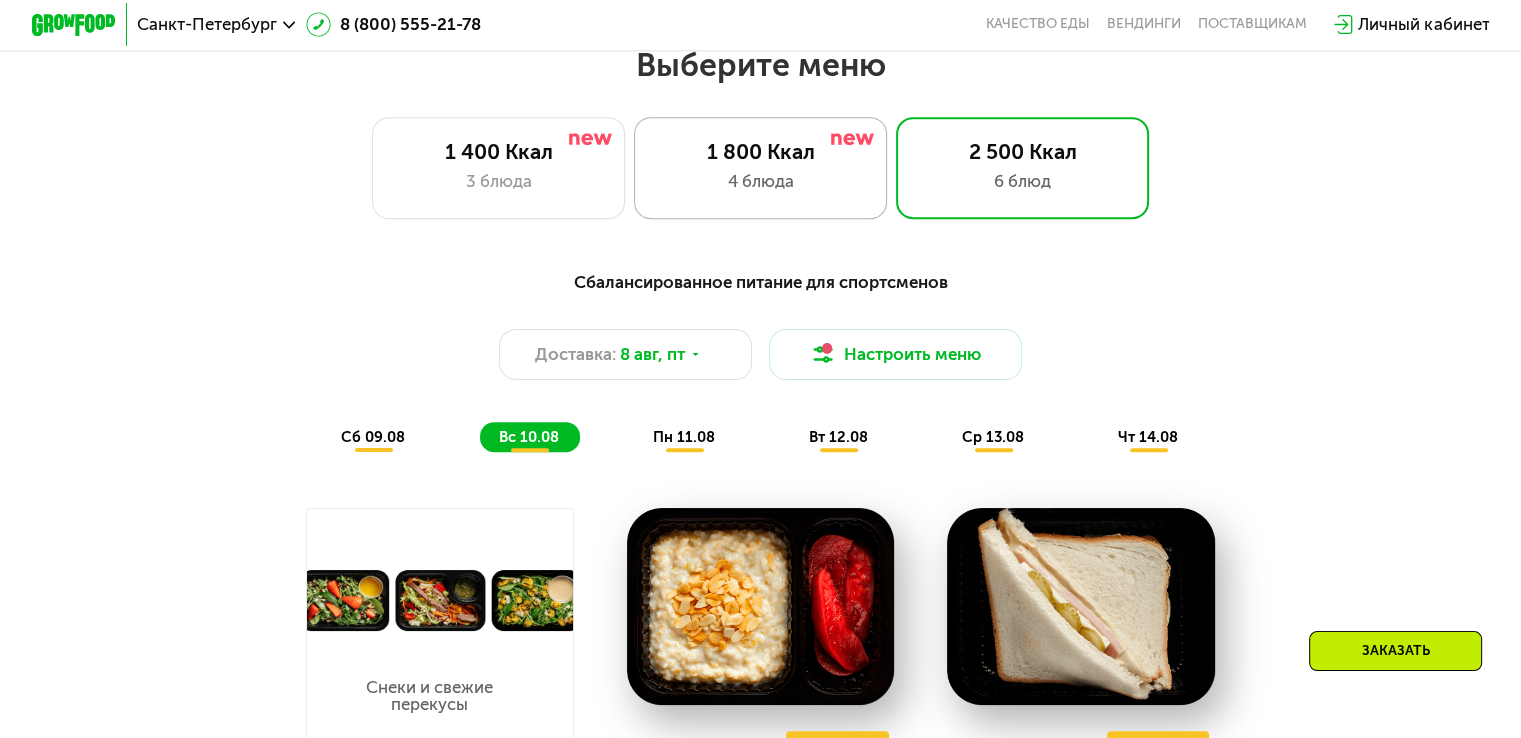 click on "1 800 Ккал 4 блюда" 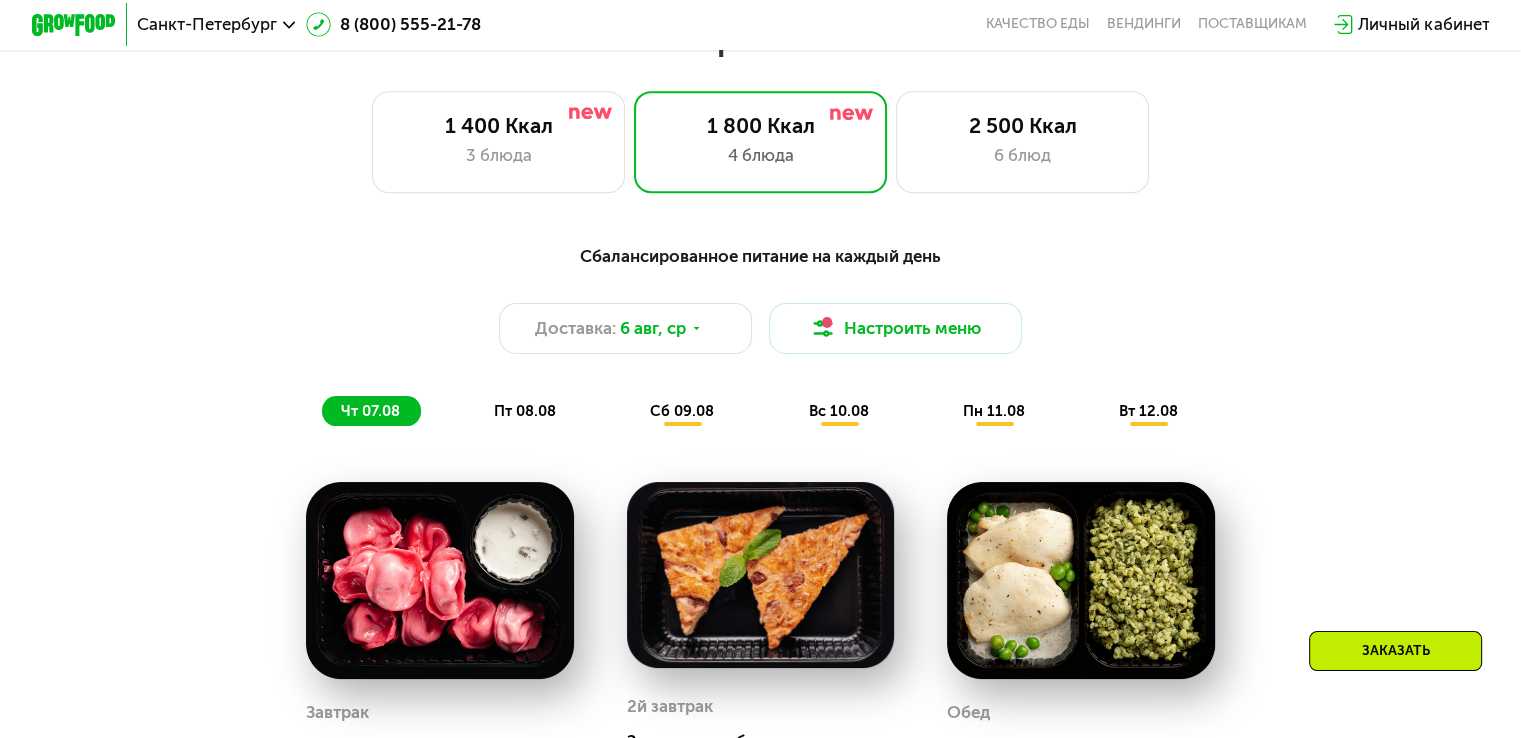 scroll, scrollTop: 921, scrollLeft: 0, axis: vertical 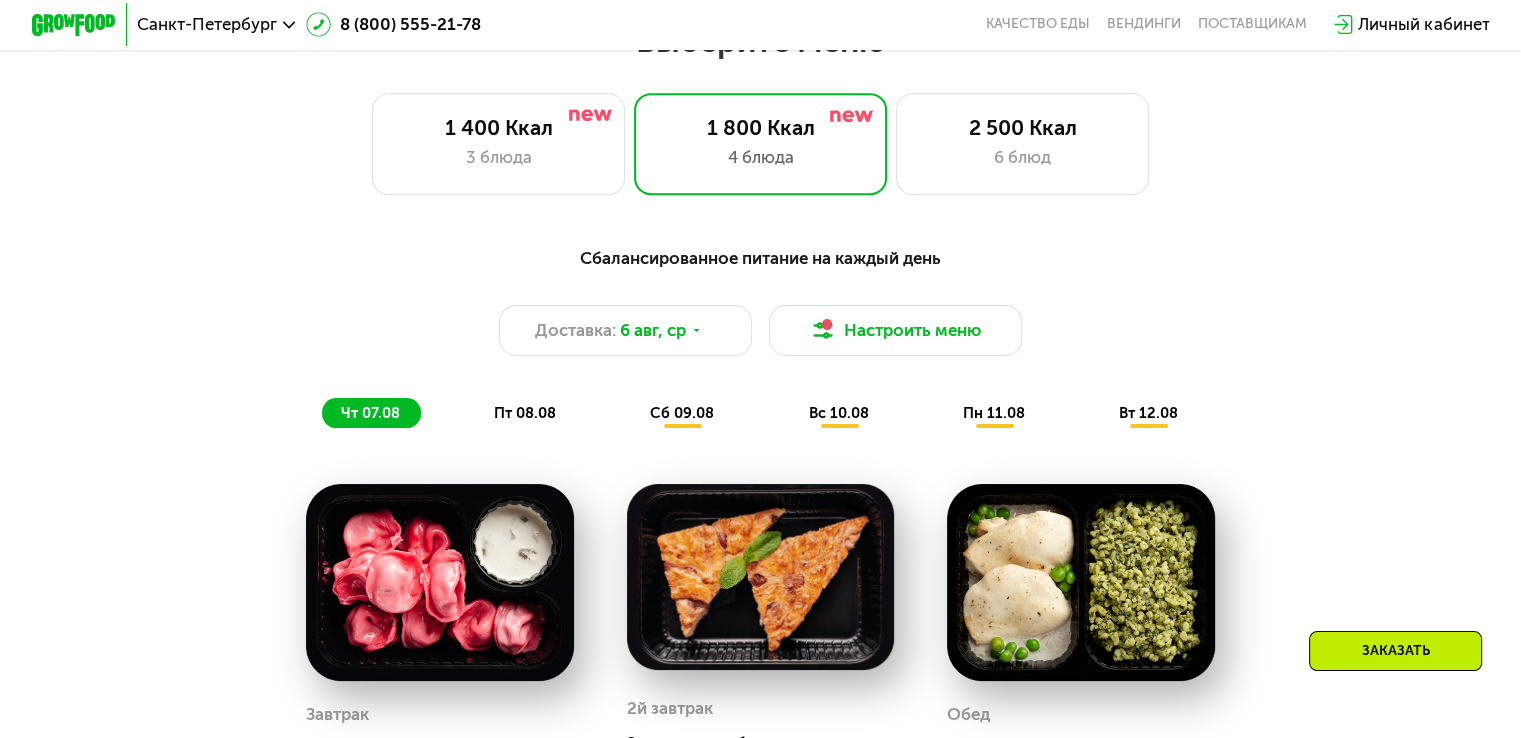 click on "пт 08.08" at bounding box center (525, 413) 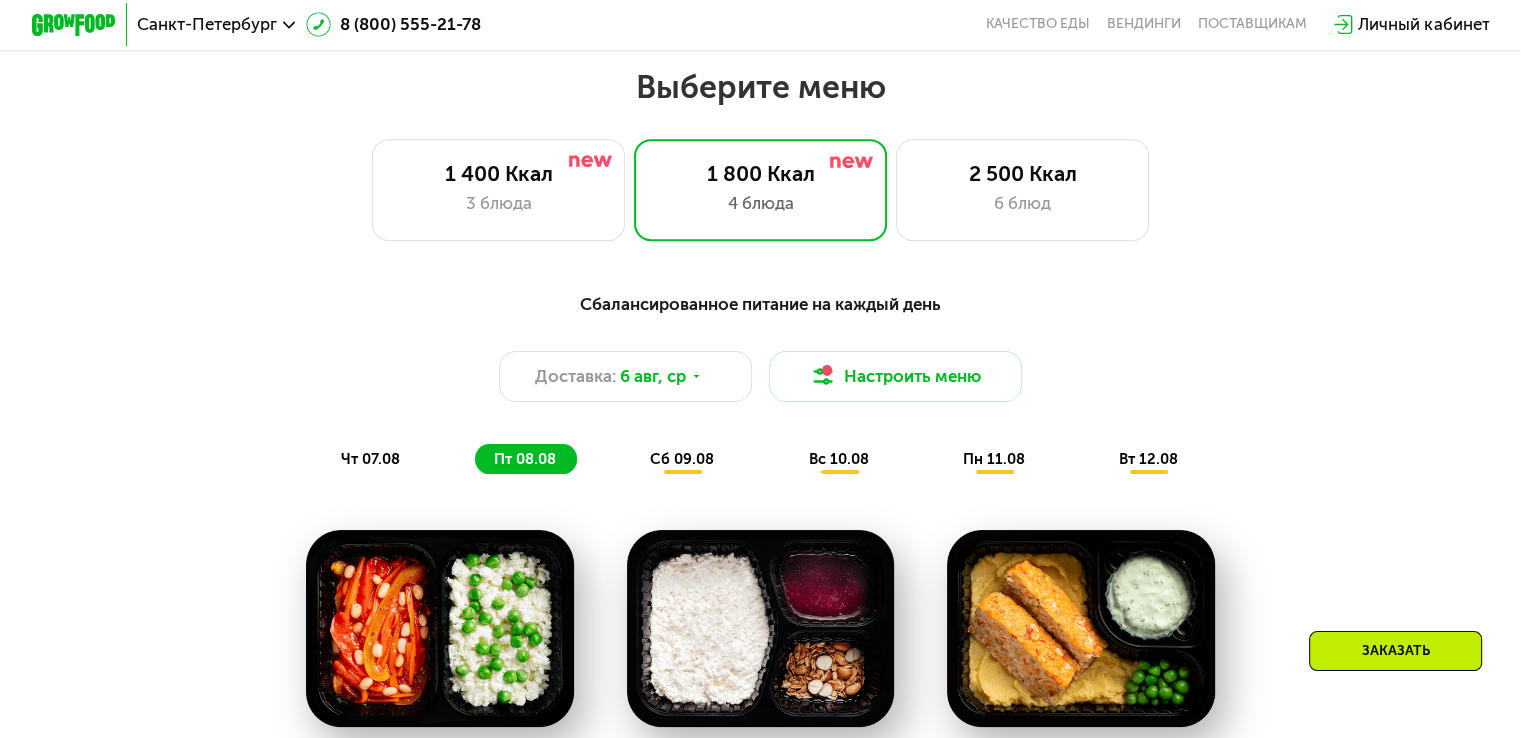scroll, scrollTop: 872, scrollLeft: 0, axis: vertical 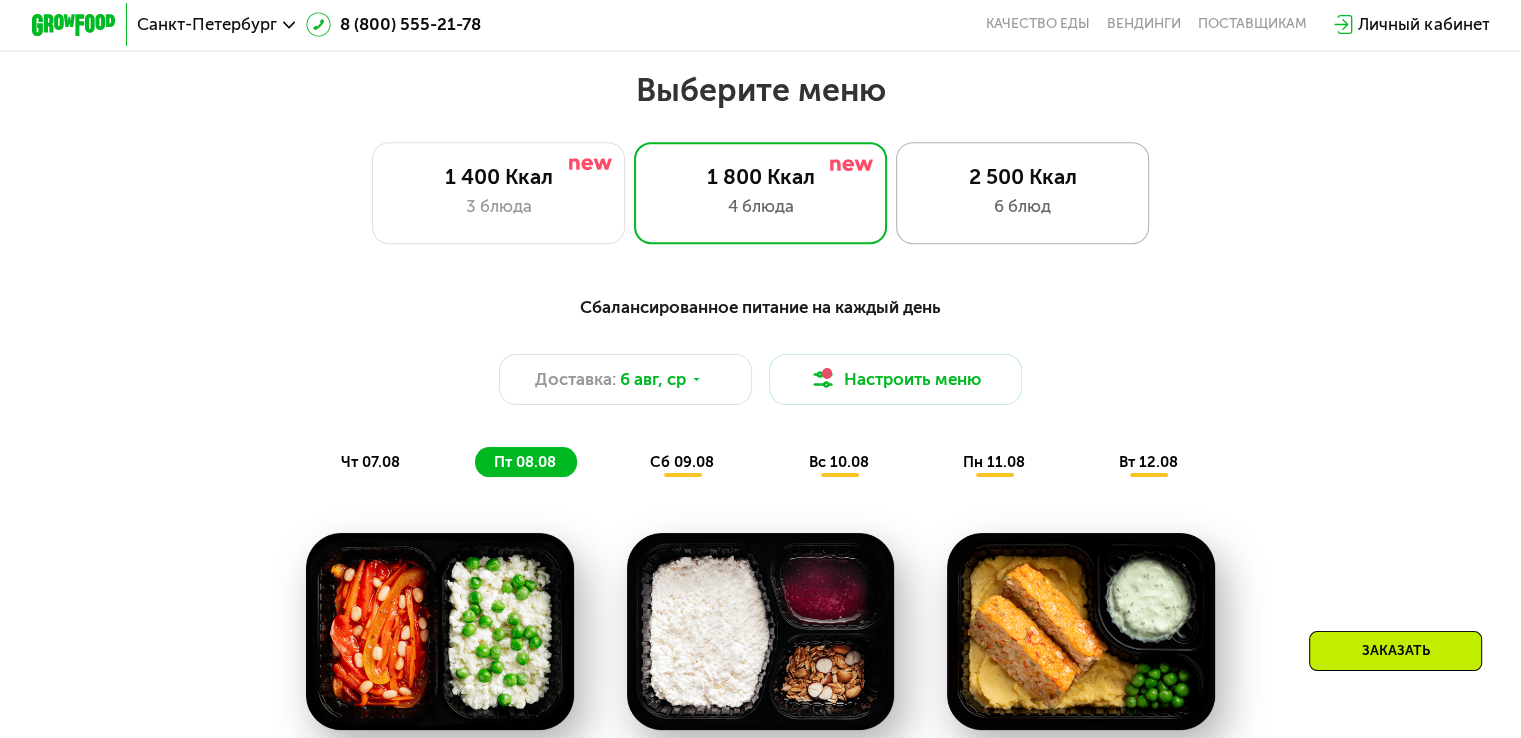 click on "2 500 Ккал" at bounding box center (1022, 176) 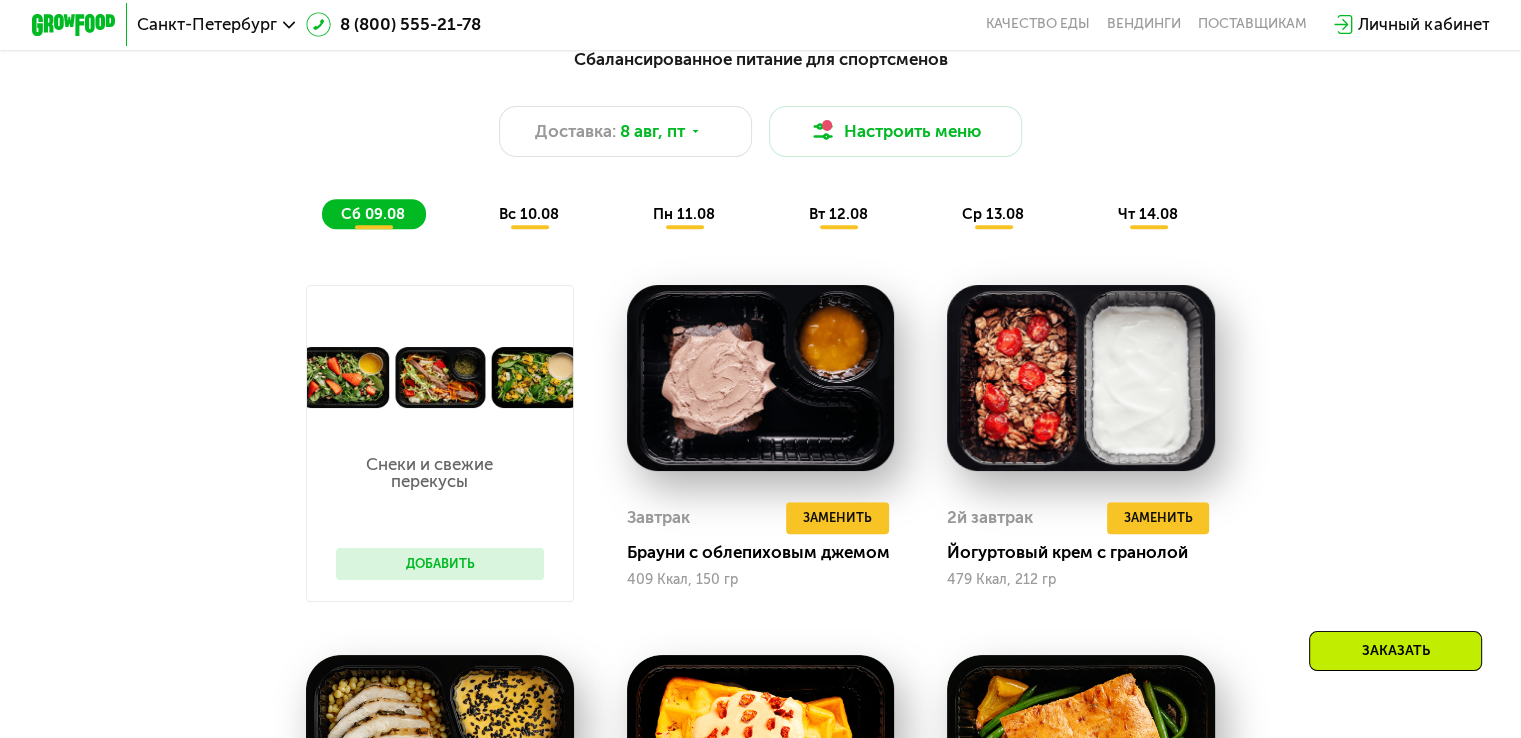 scroll, scrollTop: 1119, scrollLeft: 0, axis: vertical 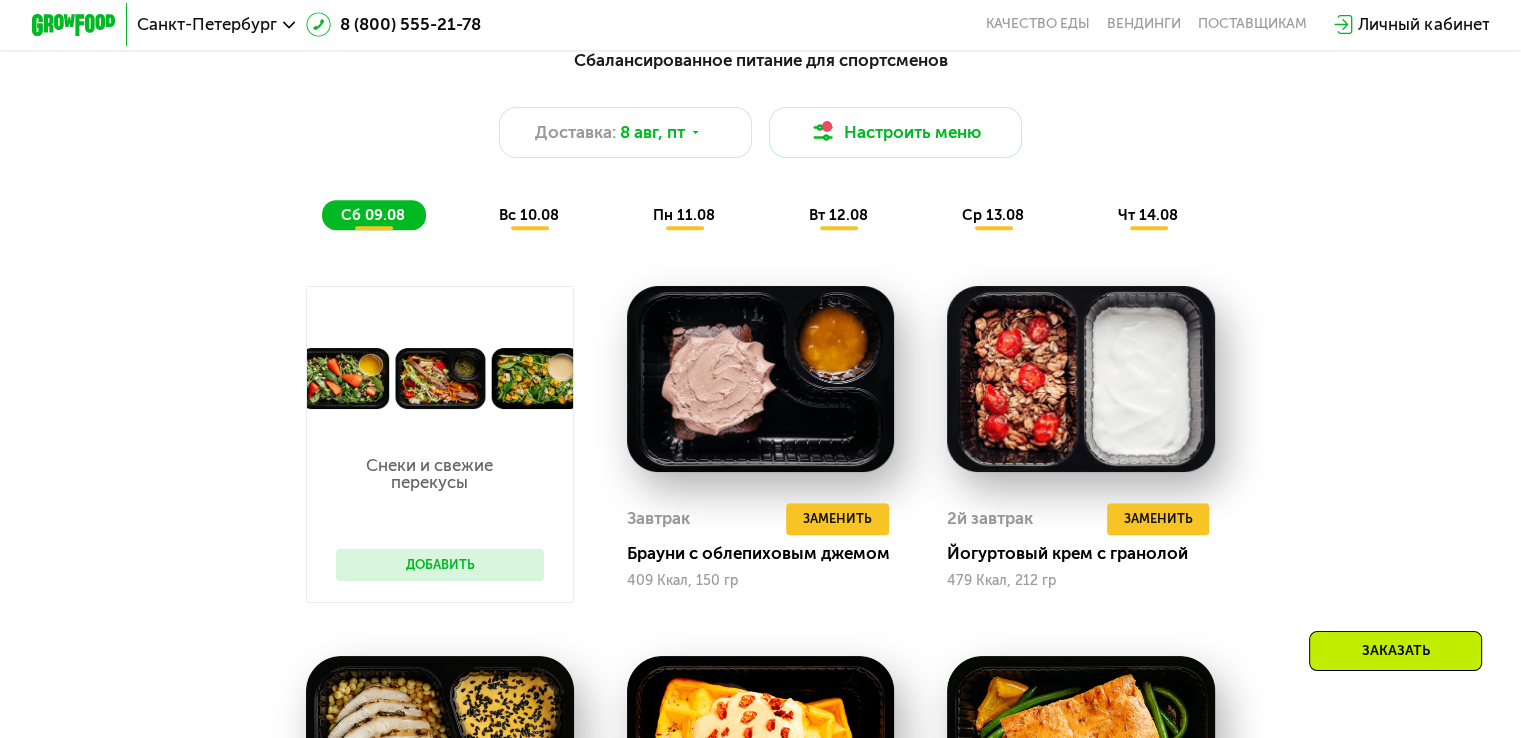 click on "вс 10.08" at bounding box center [529, 215] 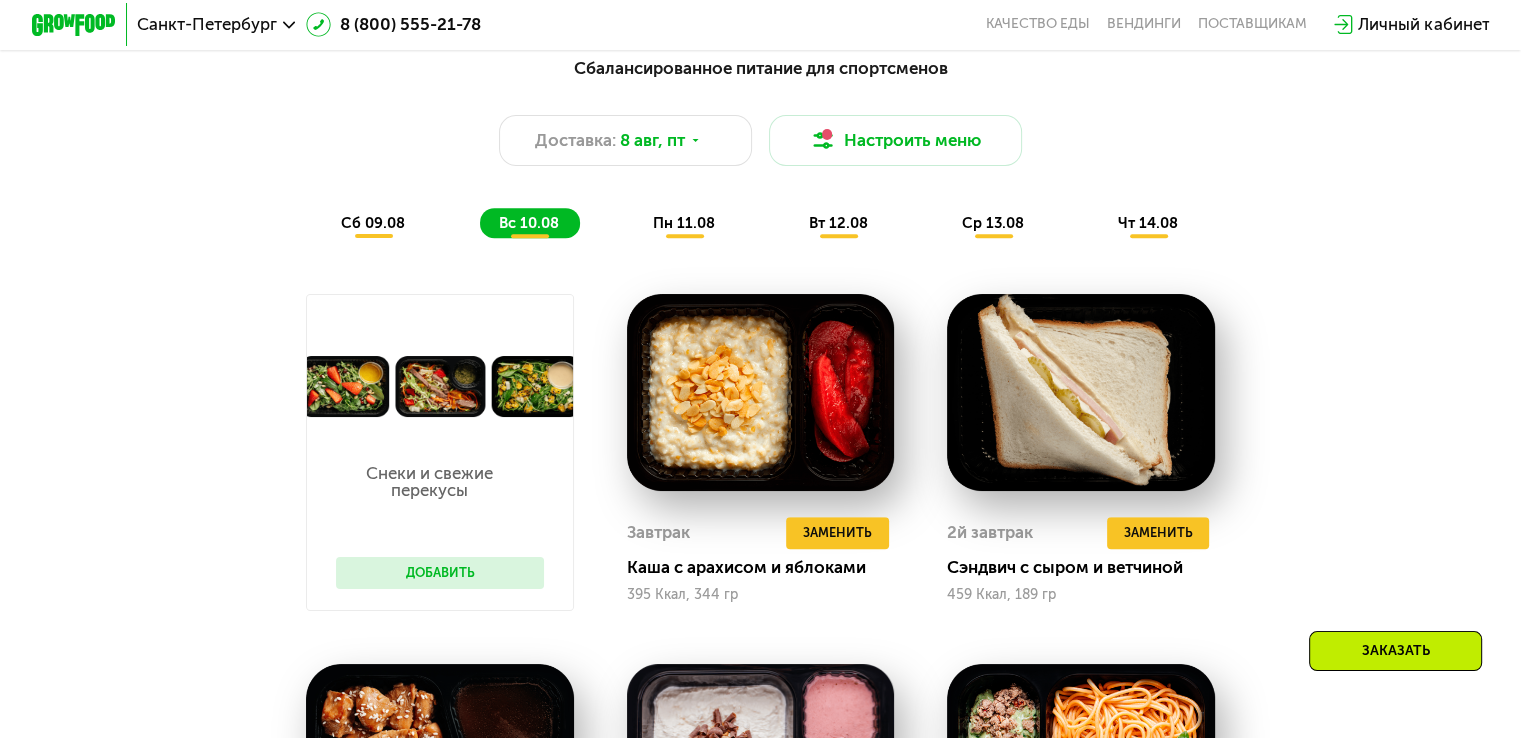 scroll, scrollTop: 1163, scrollLeft: 0, axis: vertical 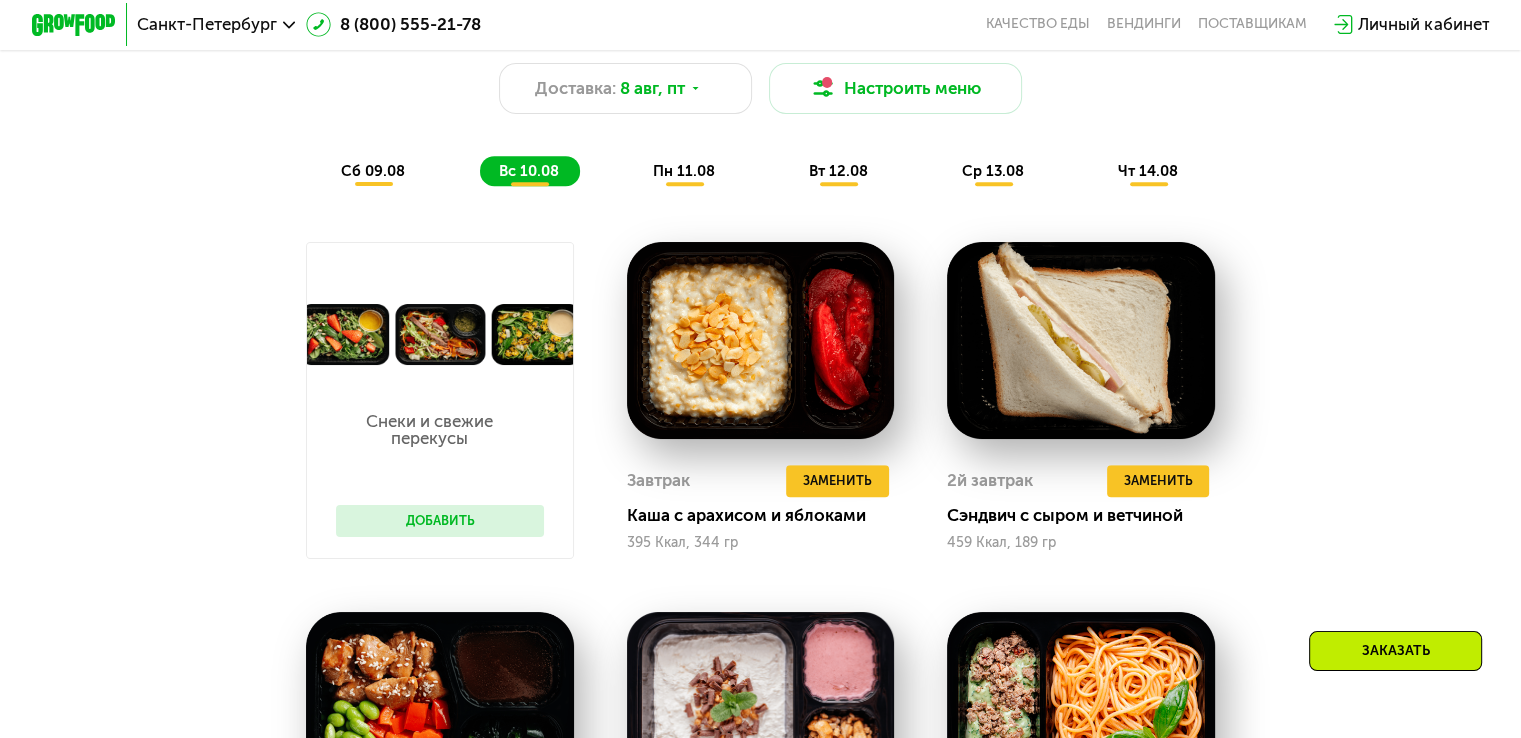 click on "Добавить" at bounding box center [440, 521] 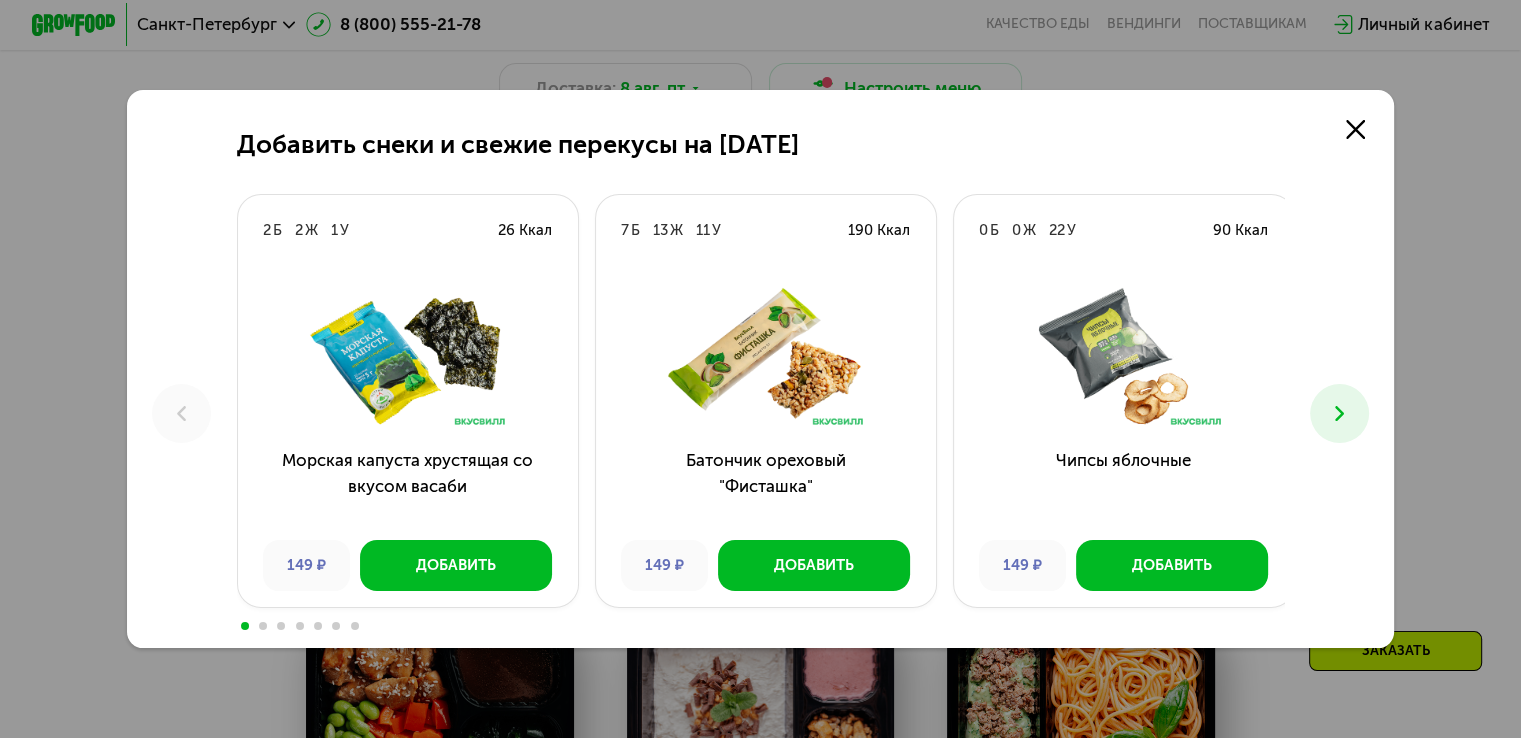 click 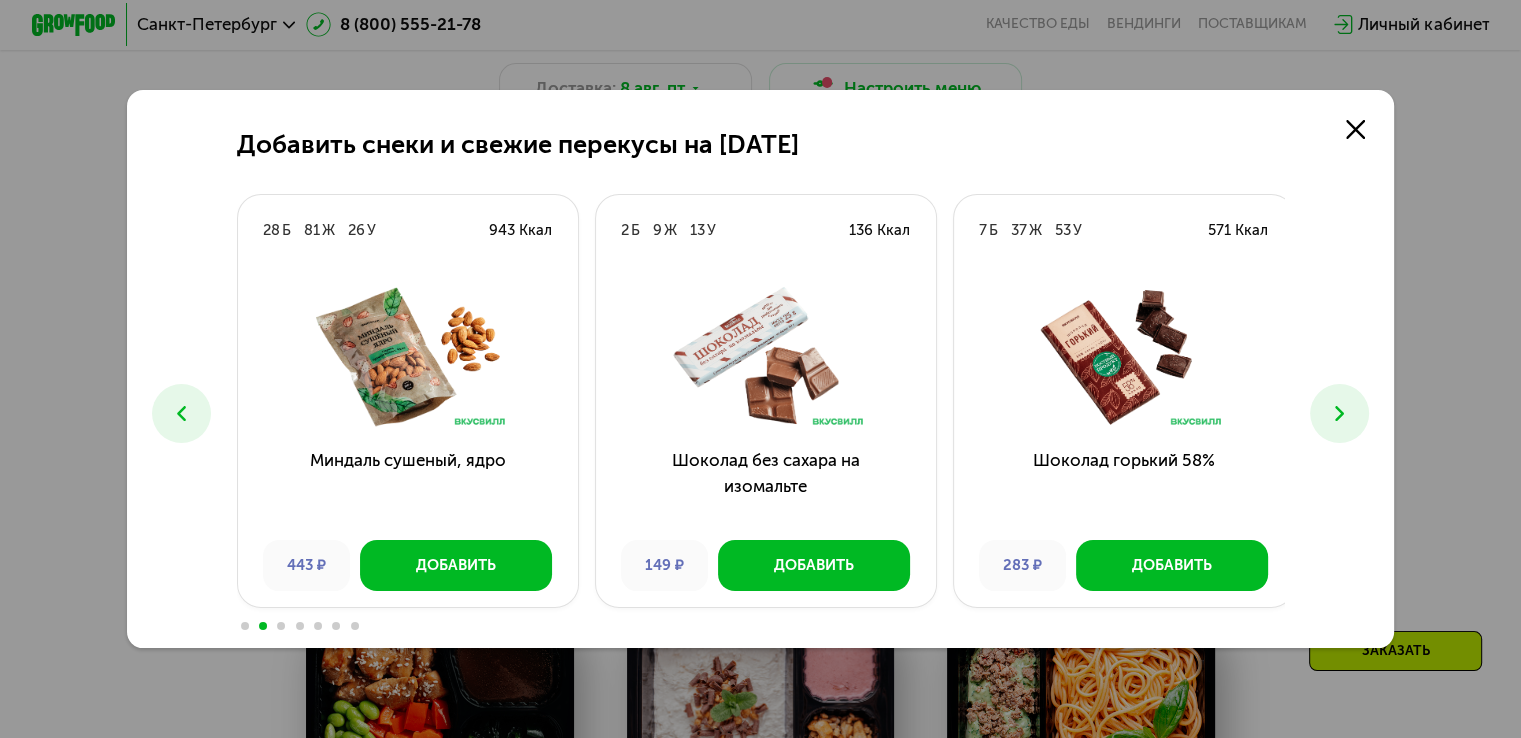 click 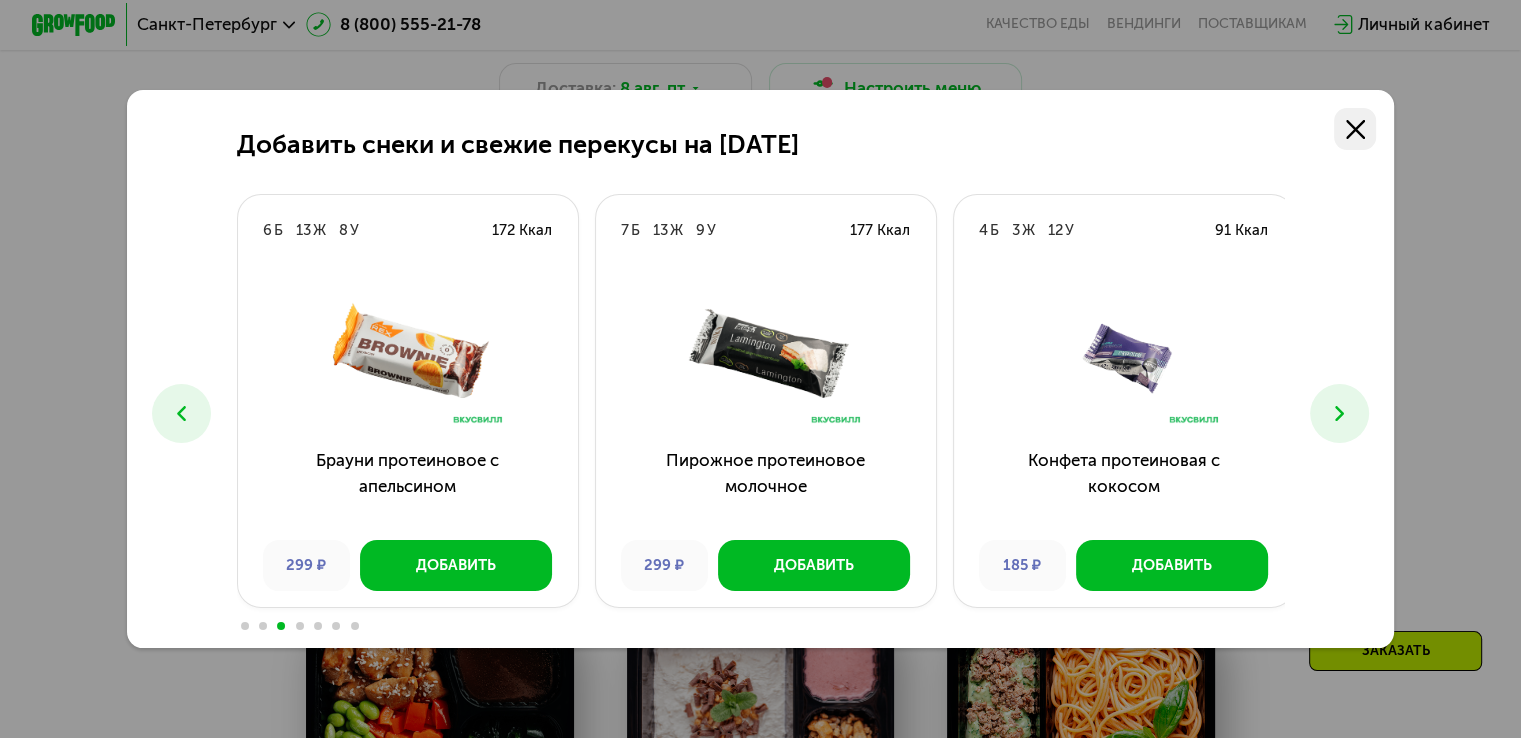 click 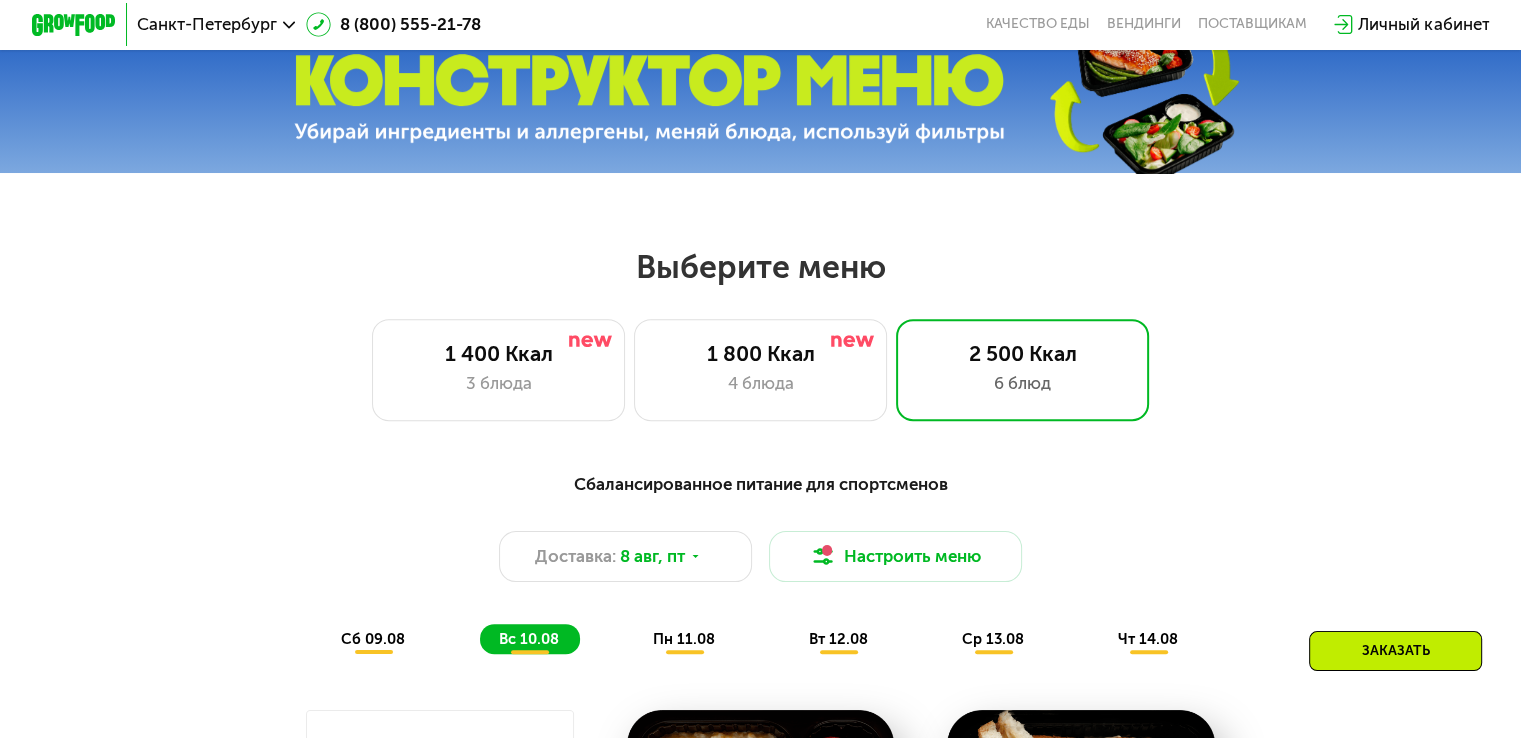 scroll, scrollTop: 700, scrollLeft: 0, axis: vertical 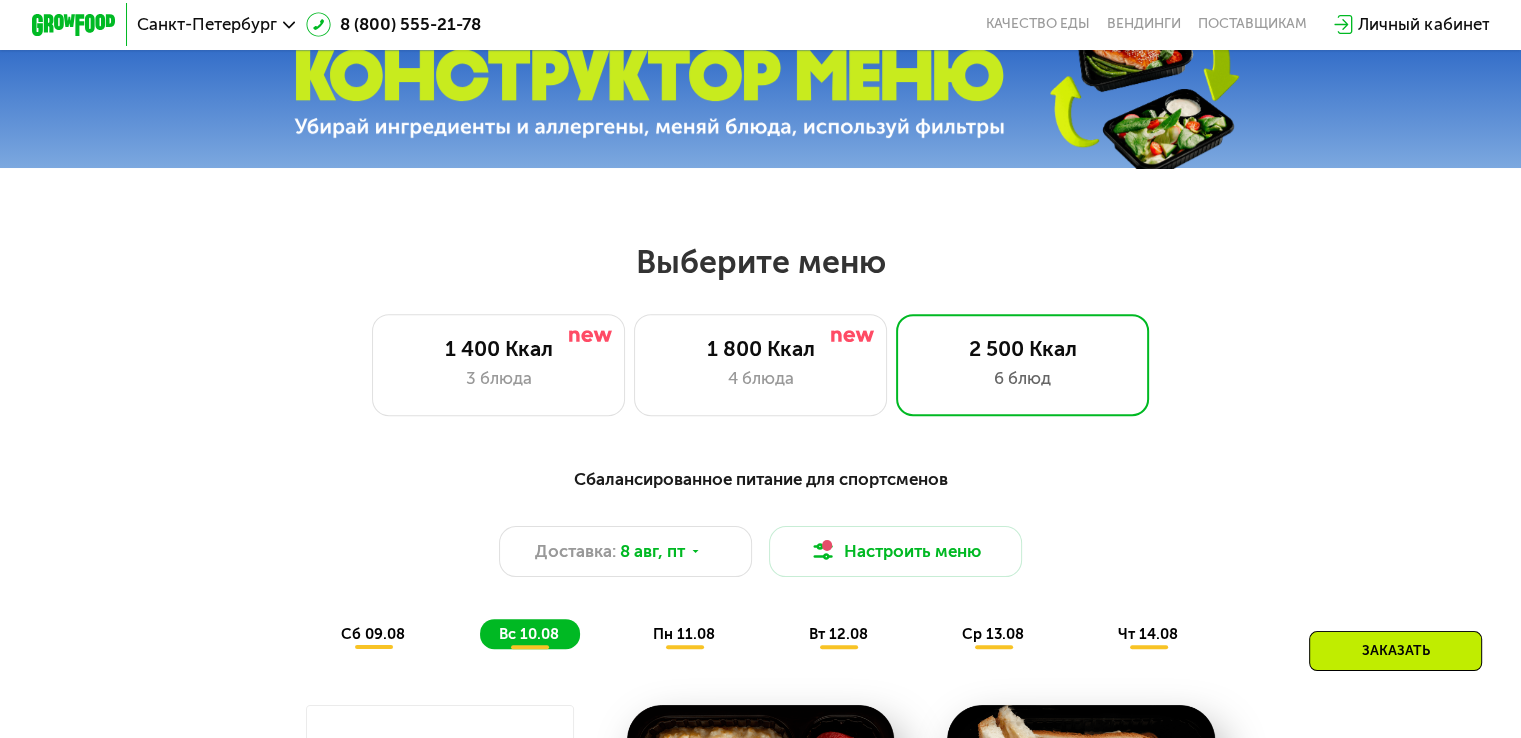click on "1 800 Ккал 4 блюда" 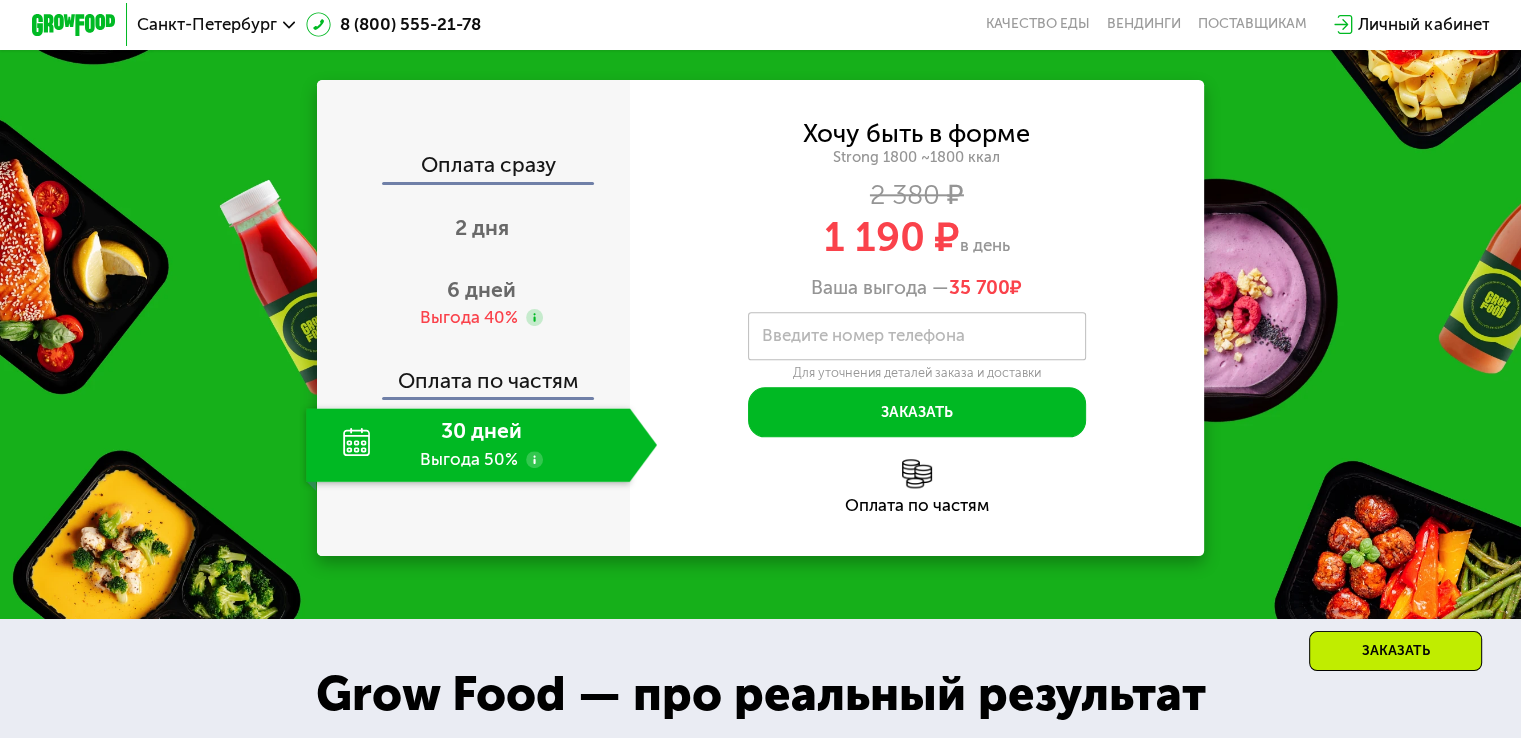scroll, scrollTop: 2256, scrollLeft: 0, axis: vertical 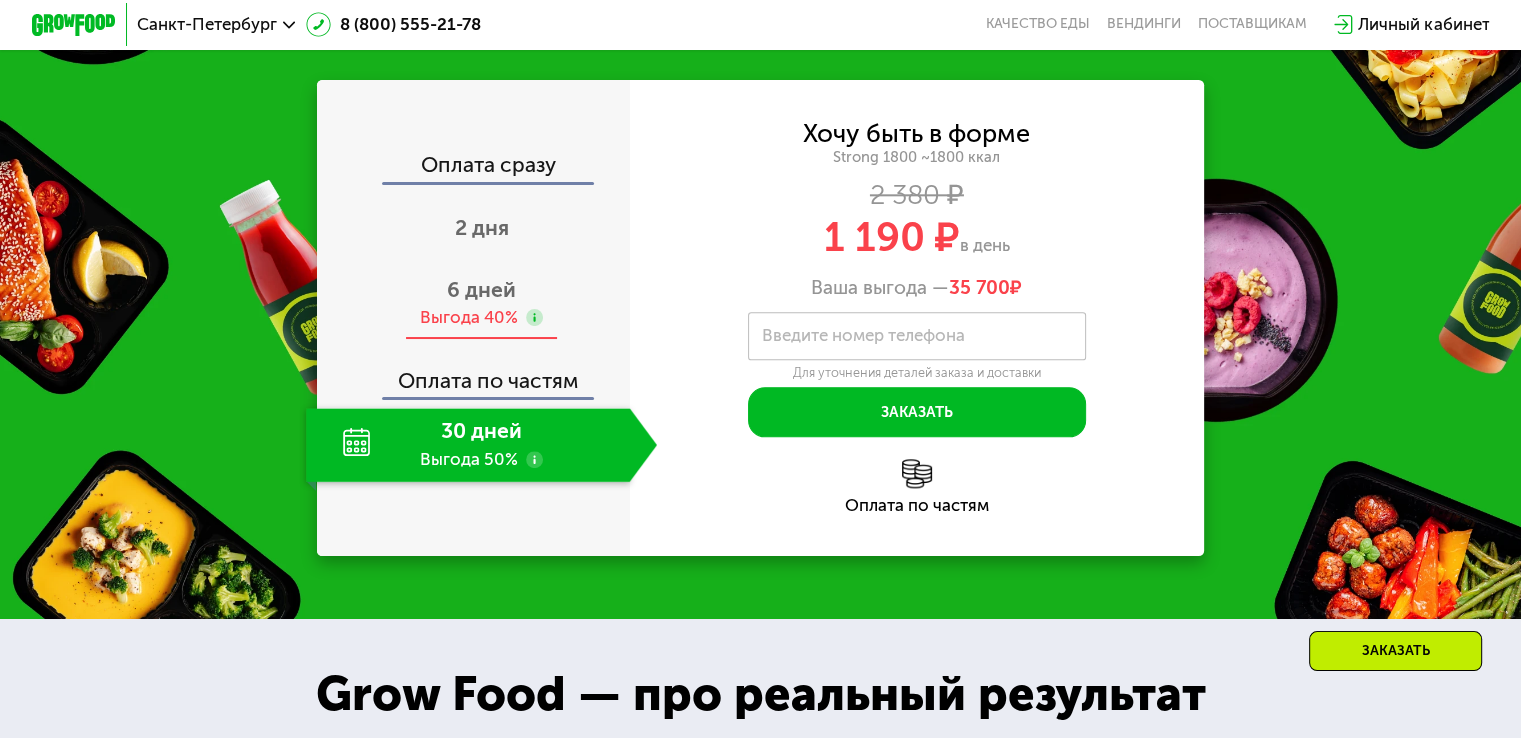 click on "Выгода 40%" at bounding box center (469, 317) 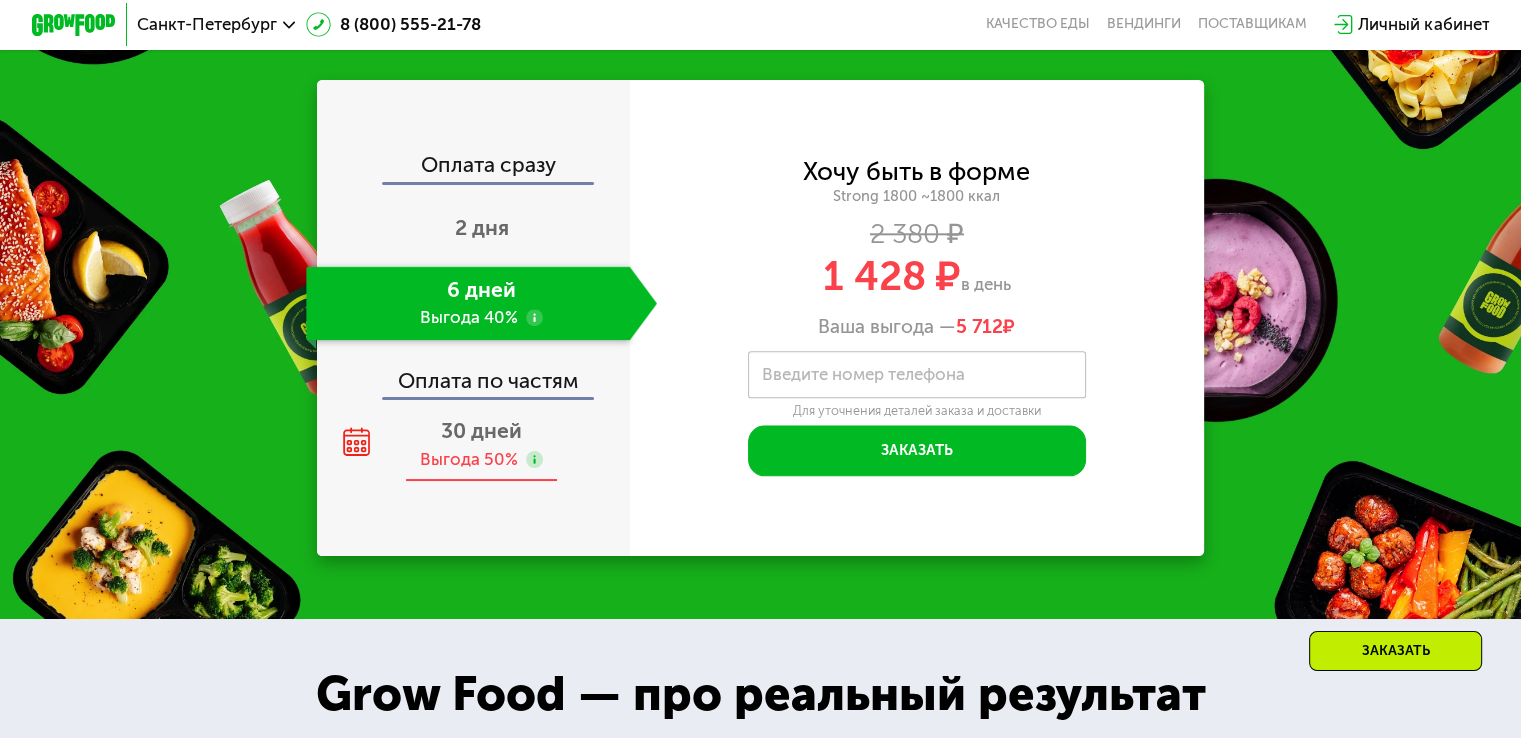 click on "30 дней" at bounding box center (481, 430) 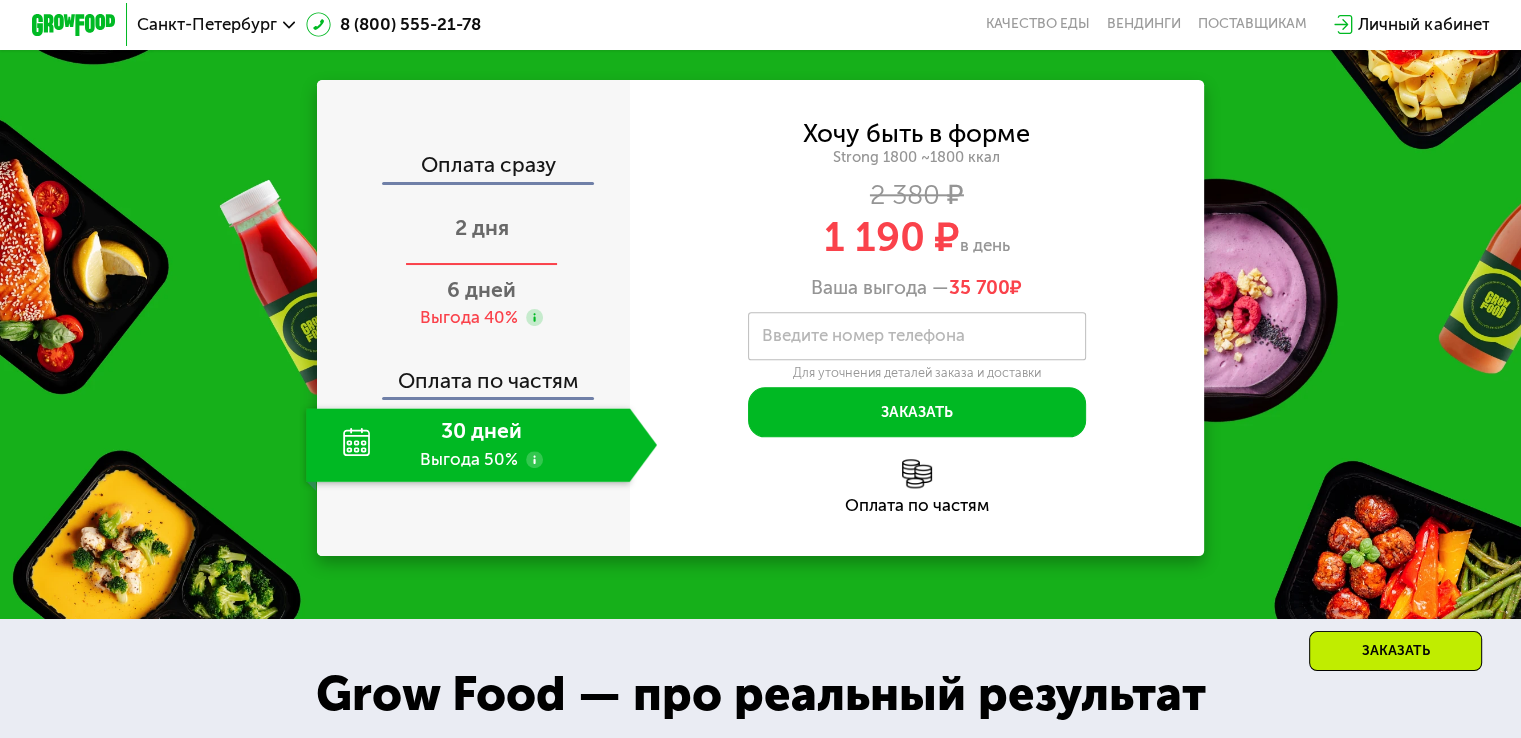 click on "2 дня" at bounding box center (481, 229) 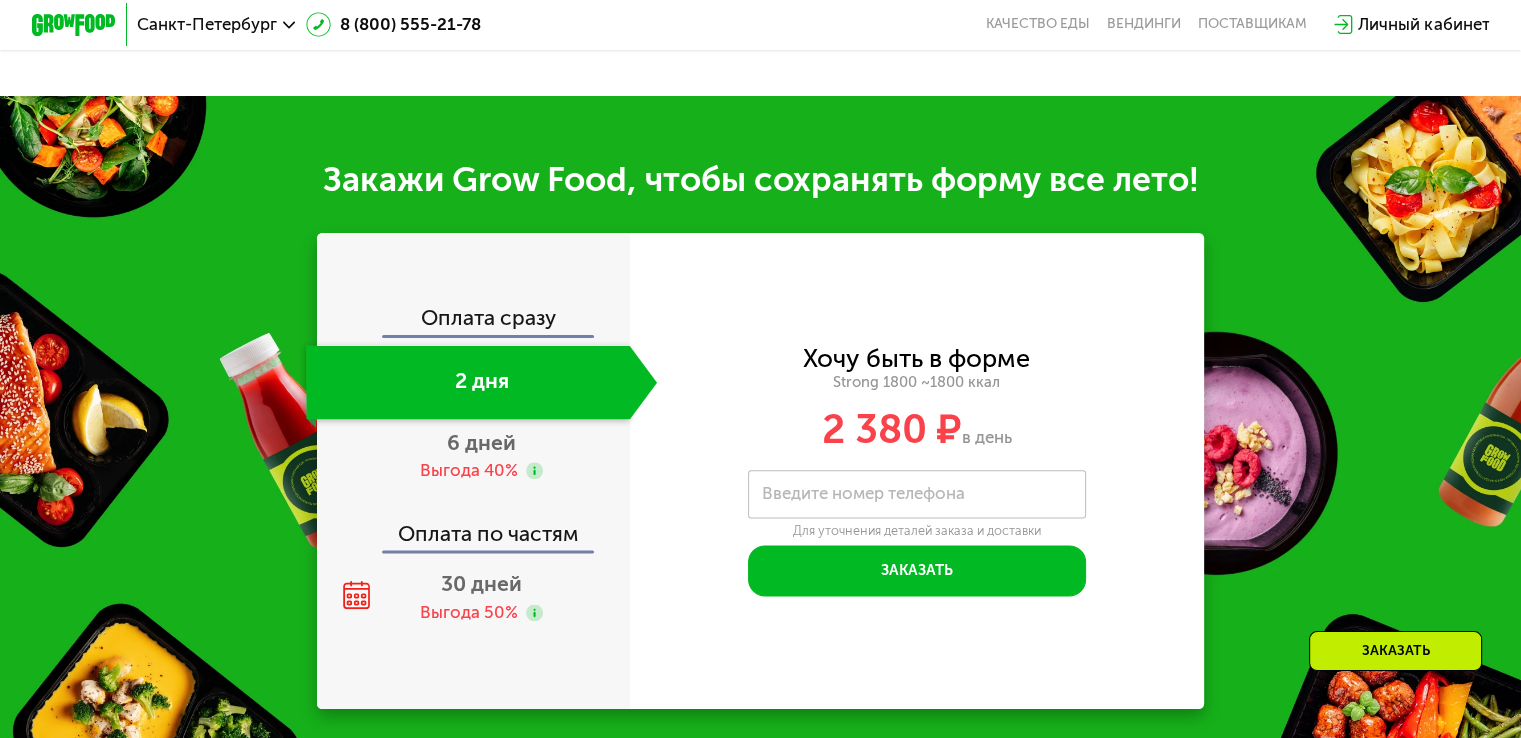 scroll, scrollTop: 2512, scrollLeft: 0, axis: vertical 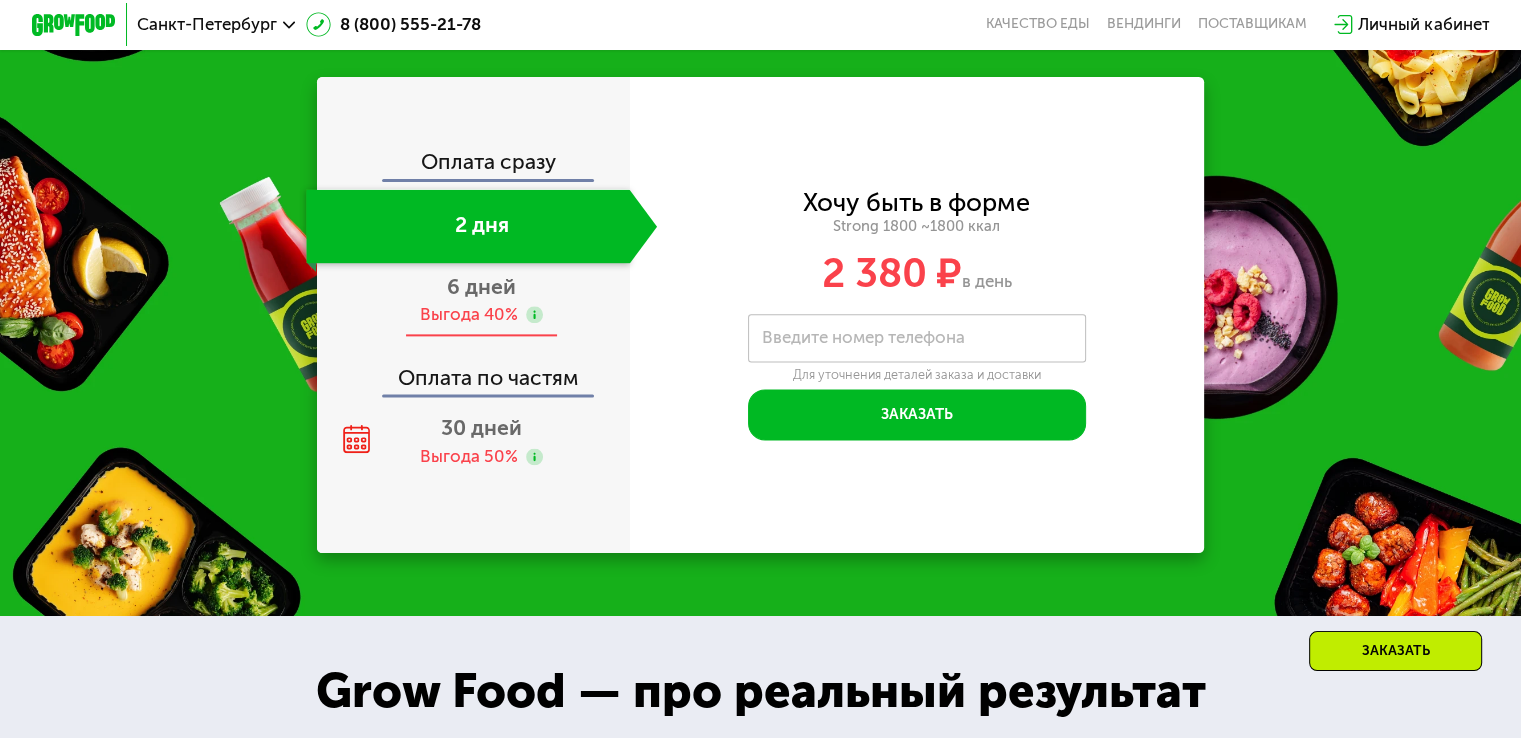 click on "Выгода 40%" at bounding box center [469, 314] 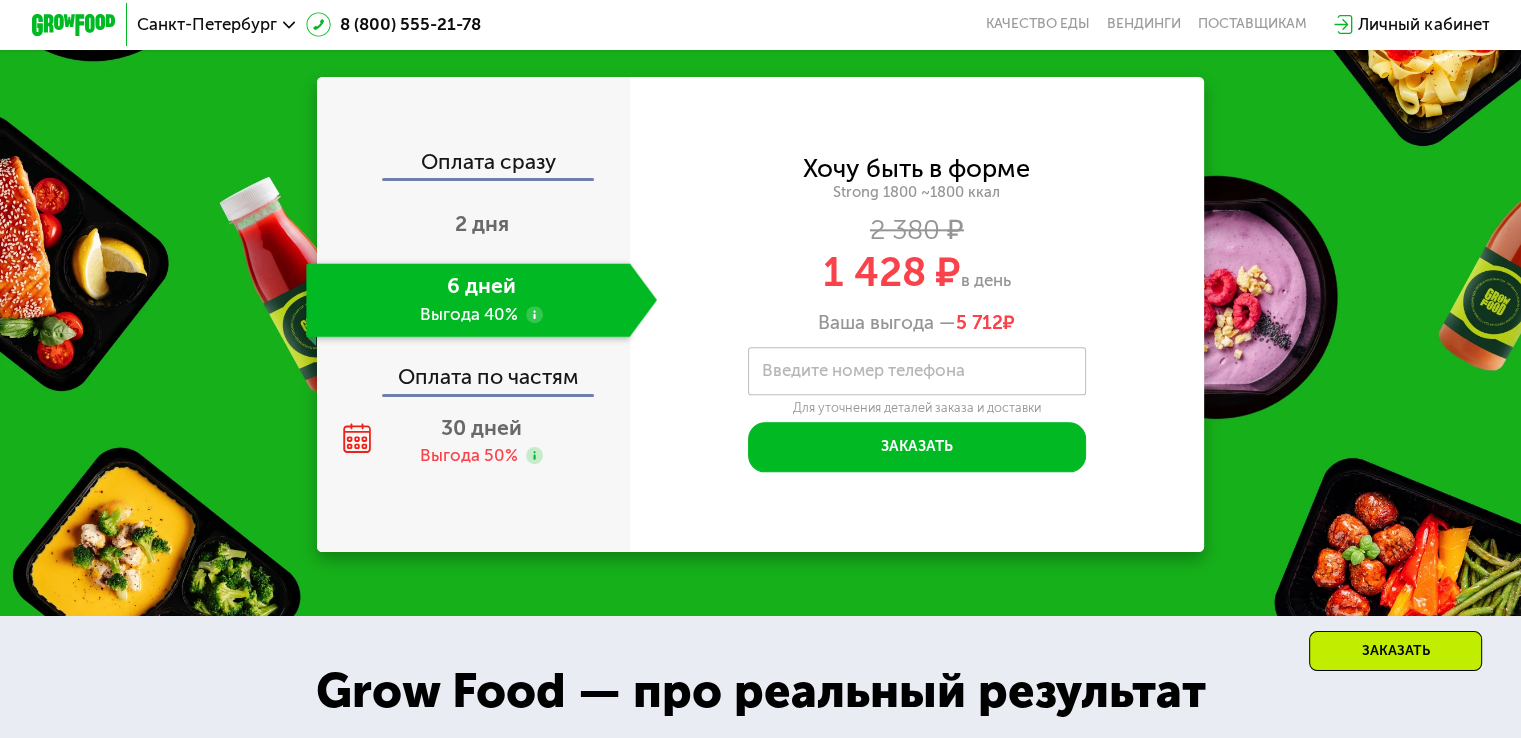 scroll, scrollTop: 2512, scrollLeft: 0, axis: vertical 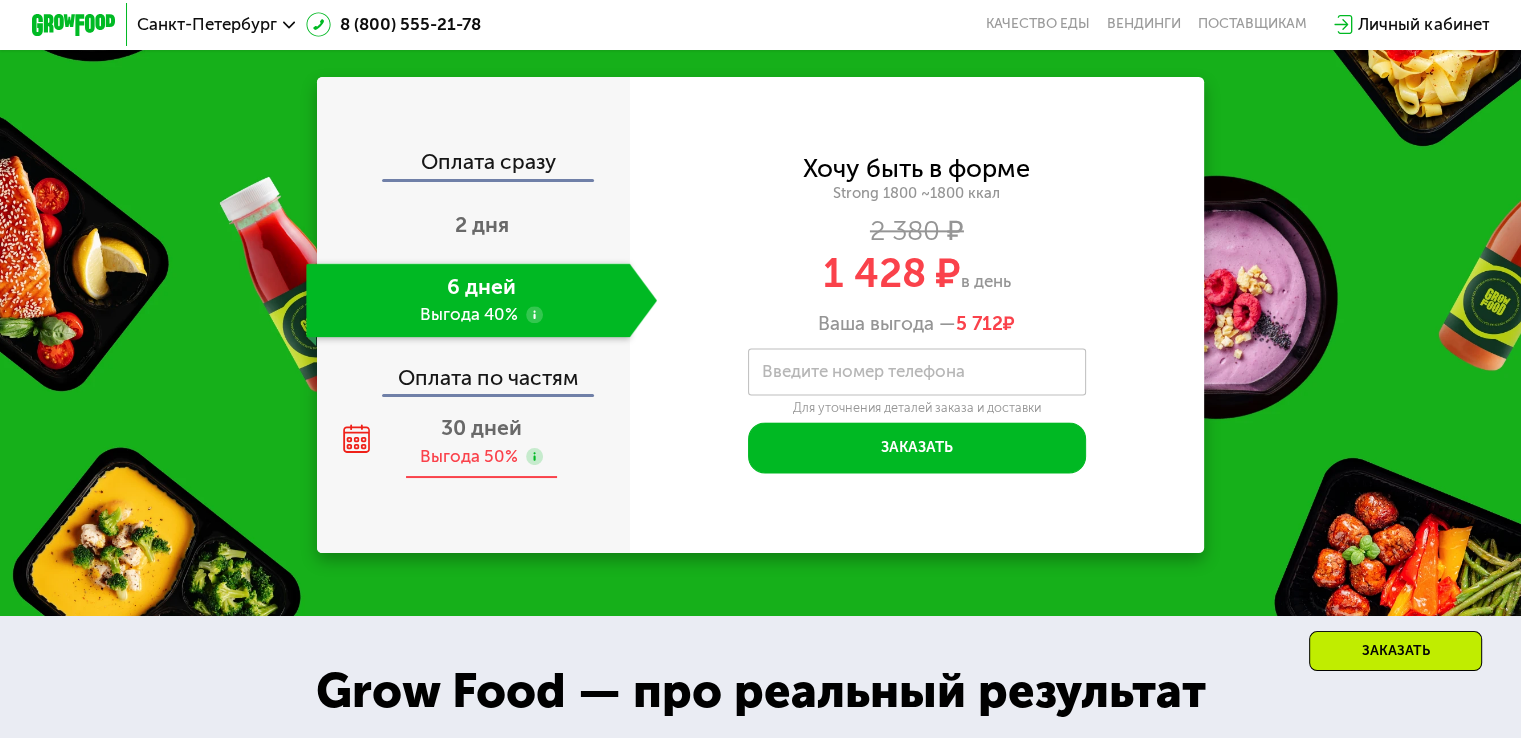 click on "30 дней" at bounding box center [481, 427] 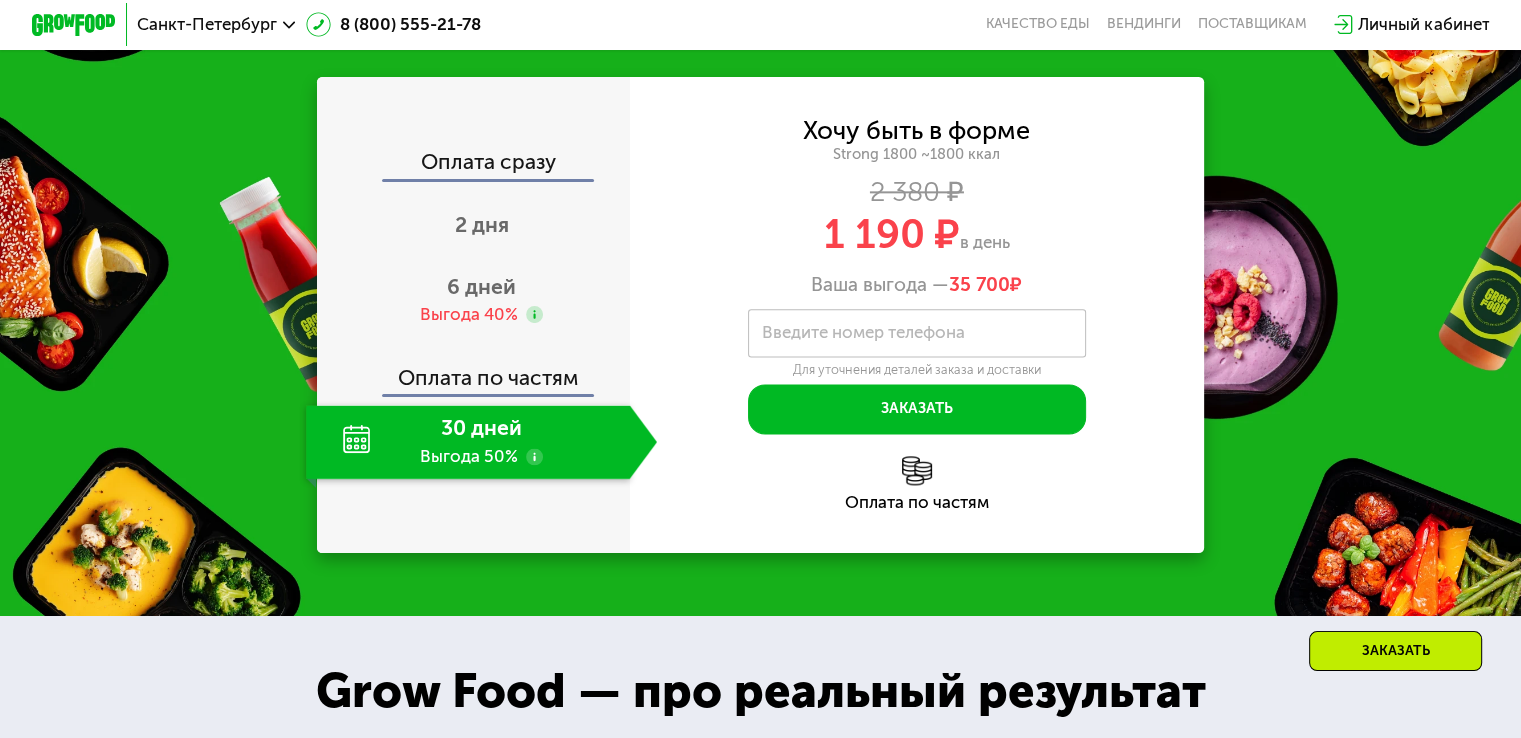 click 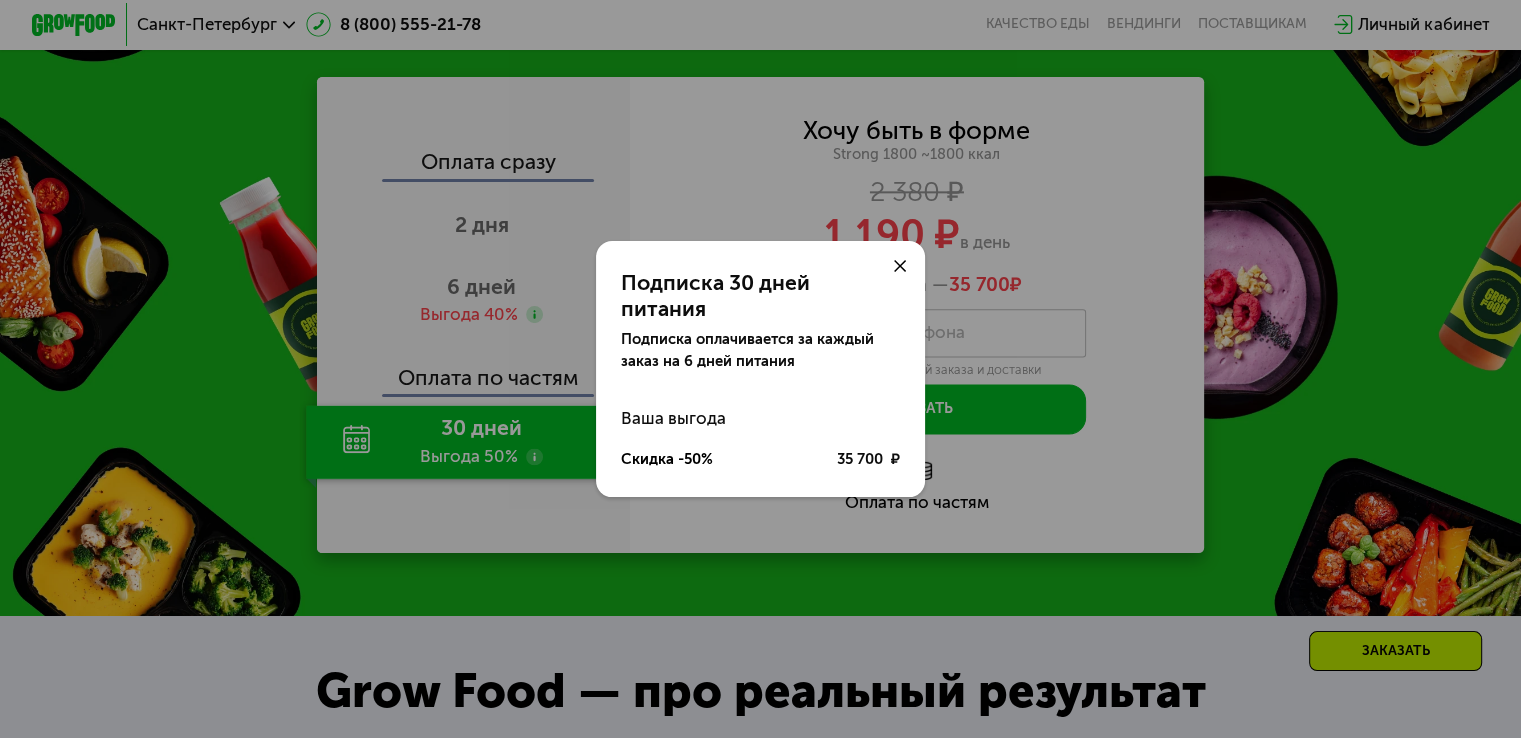 click 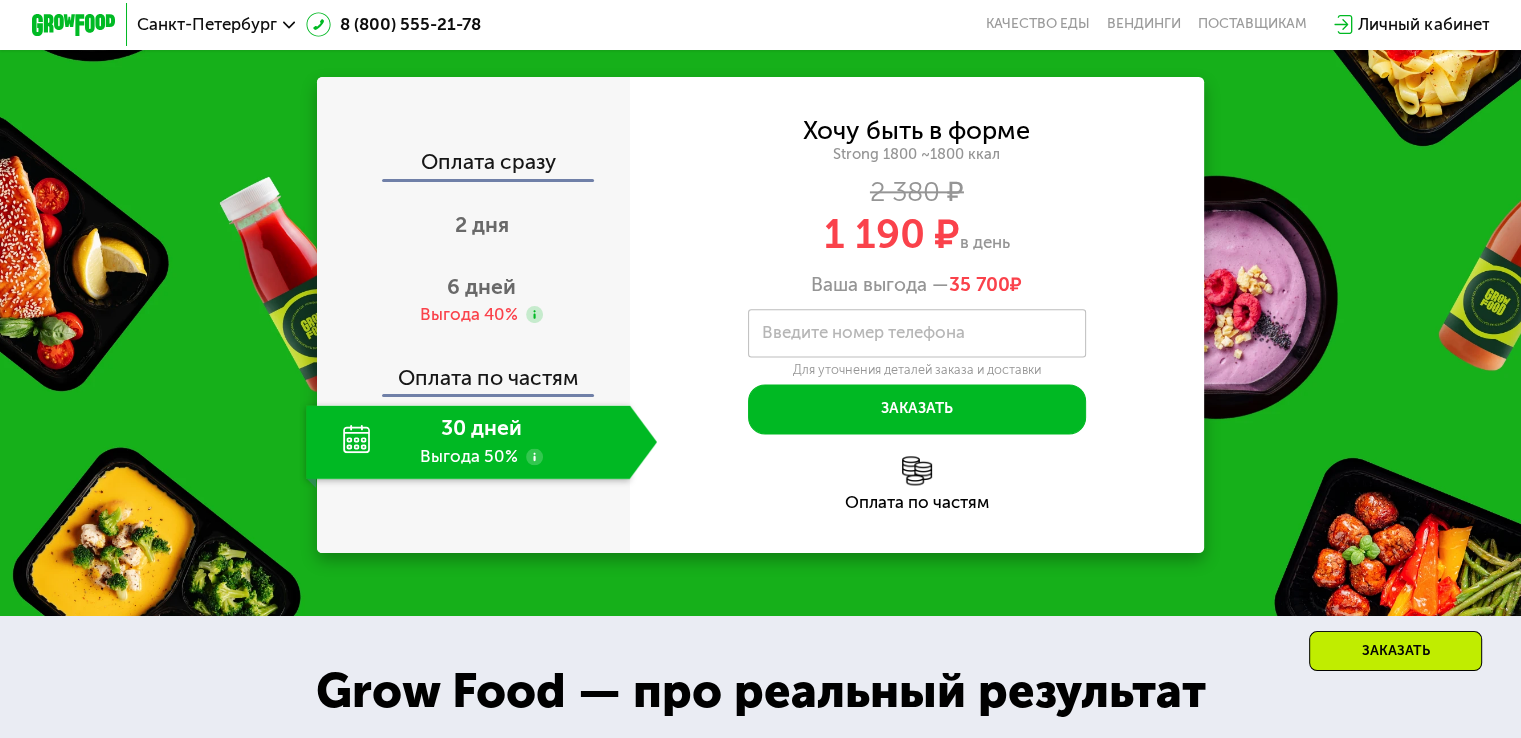 click 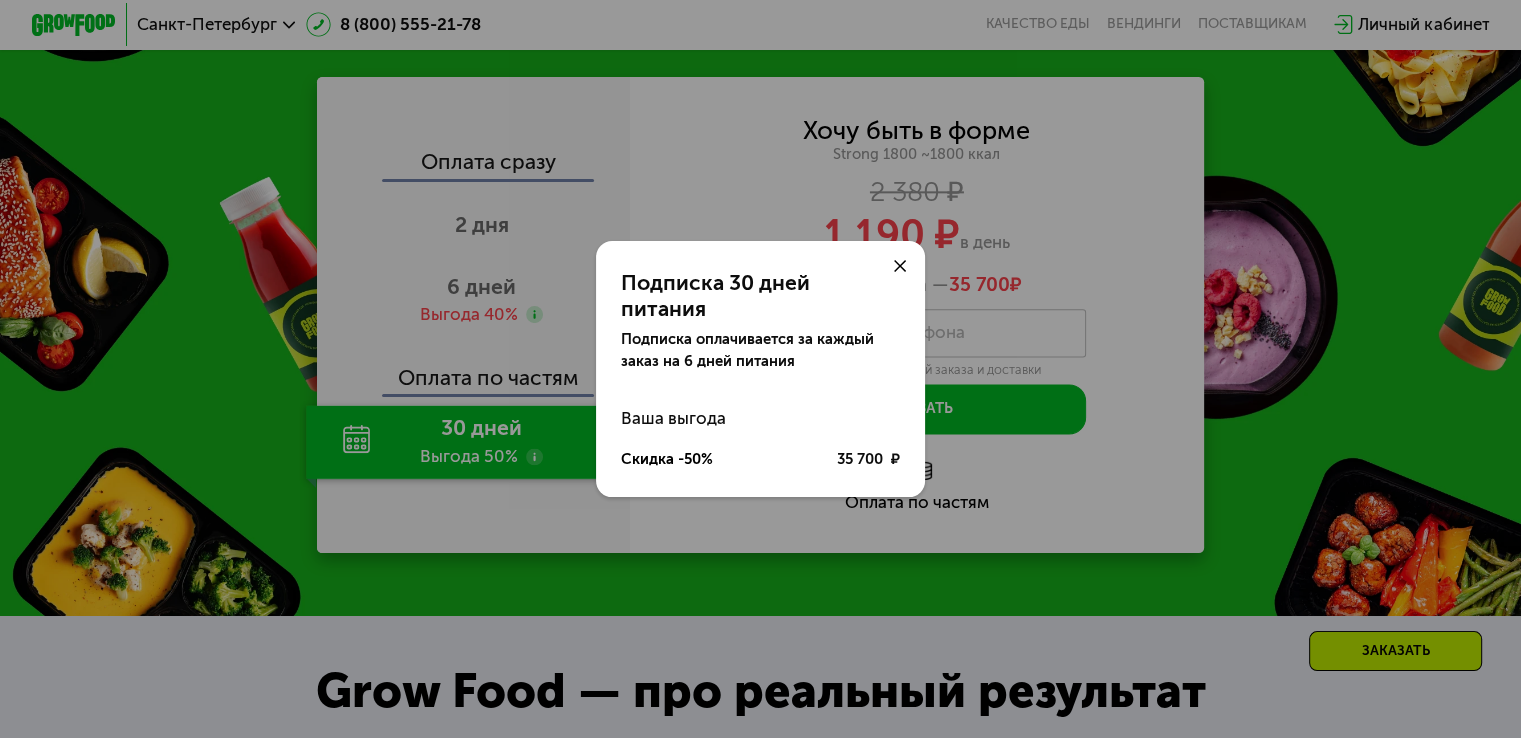 click on "Подписка 30 дней питания Подписка оплачивается за каждый заказ на 6 дней питания Ваша выгода Скидка -50% 35 700 ₽" 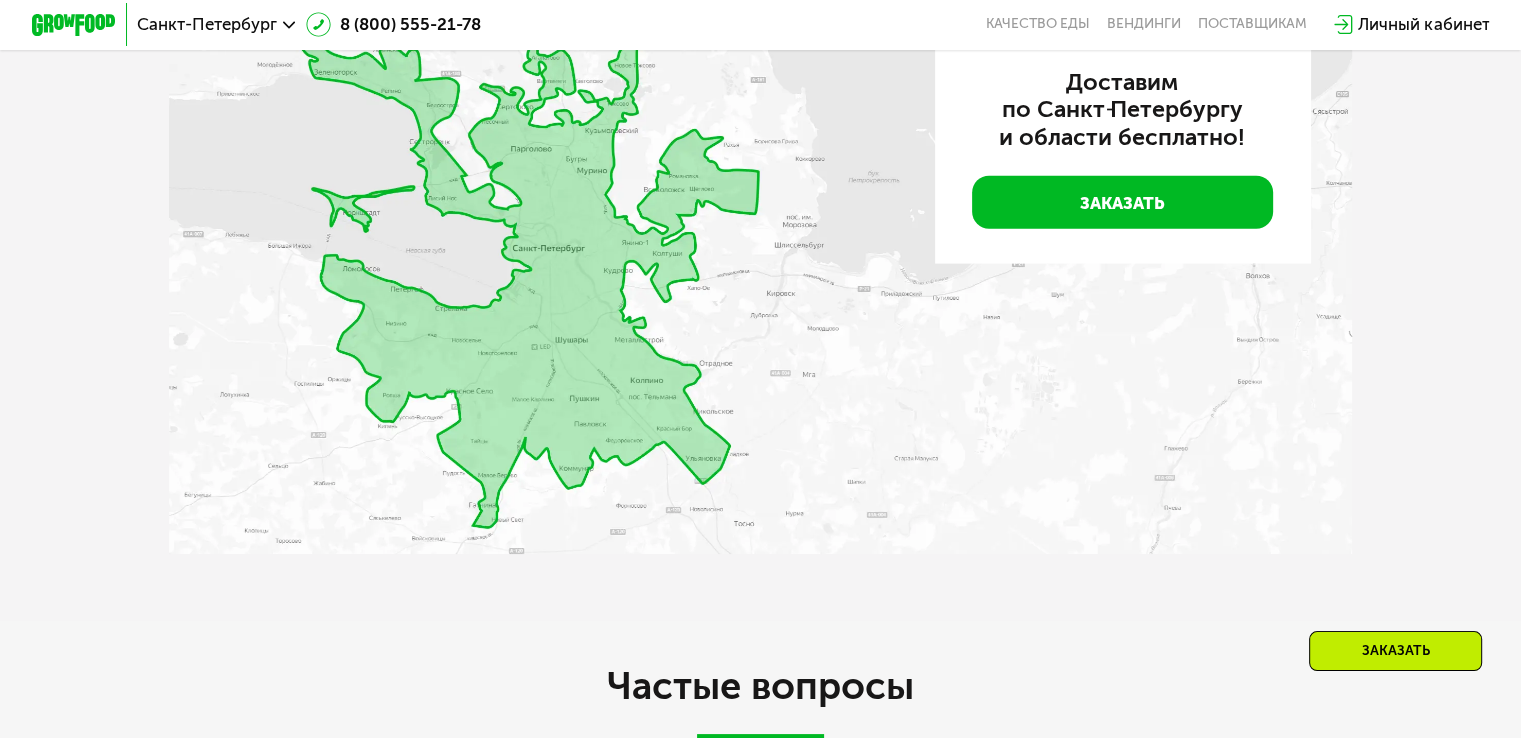 scroll, scrollTop: 4820, scrollLeft: 0, axis: vertical 